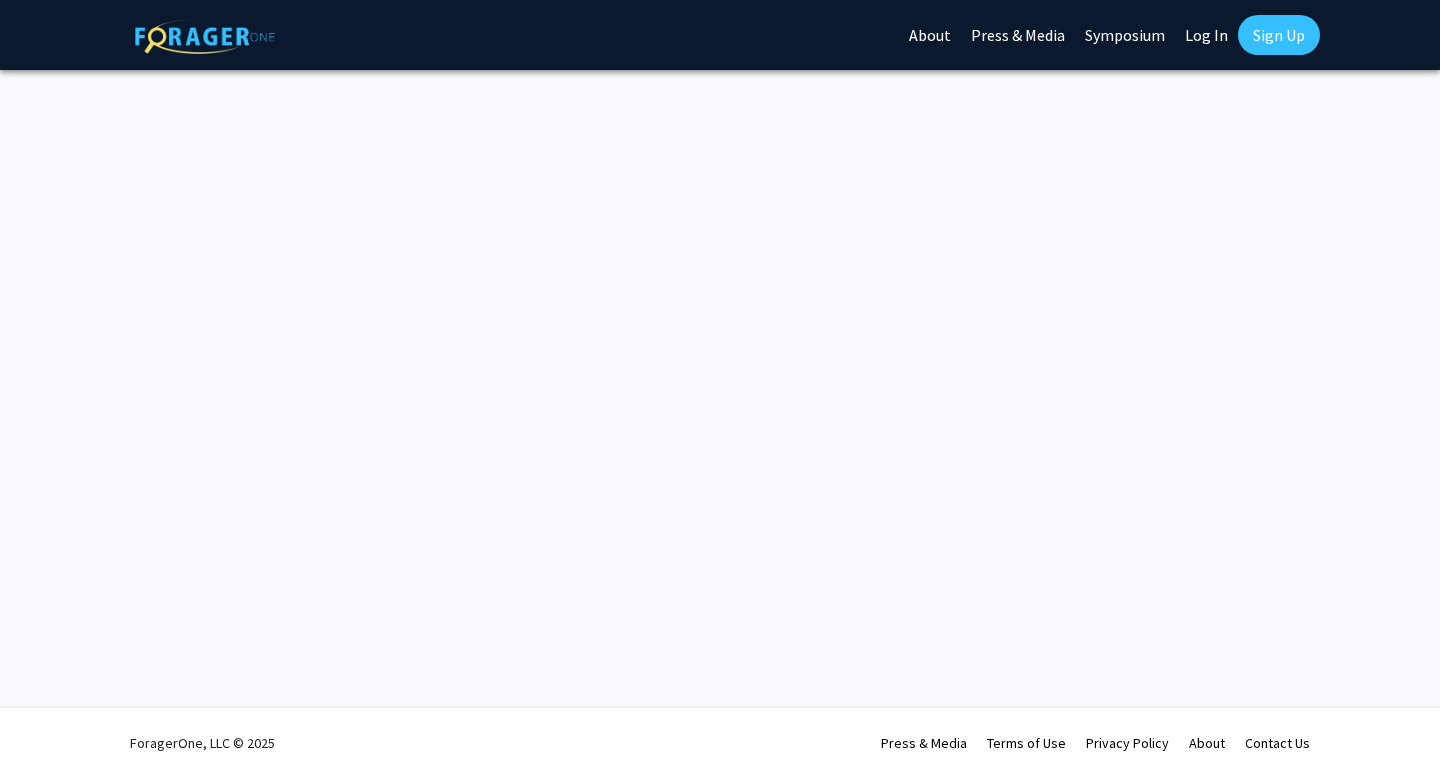 scroll, scrollTop: 0, scrollLeft: 0, axis: both 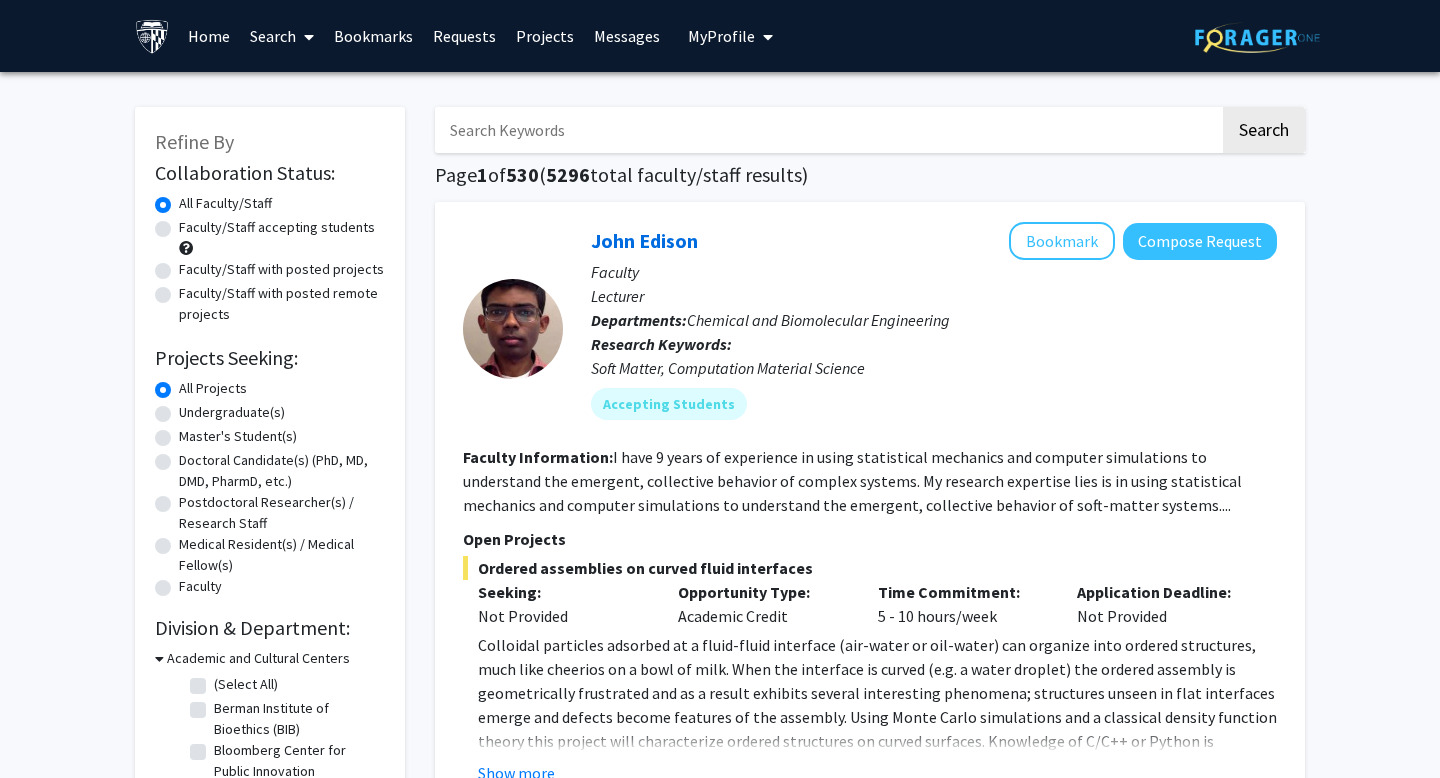 click on "Faculty/Staff accepting students" 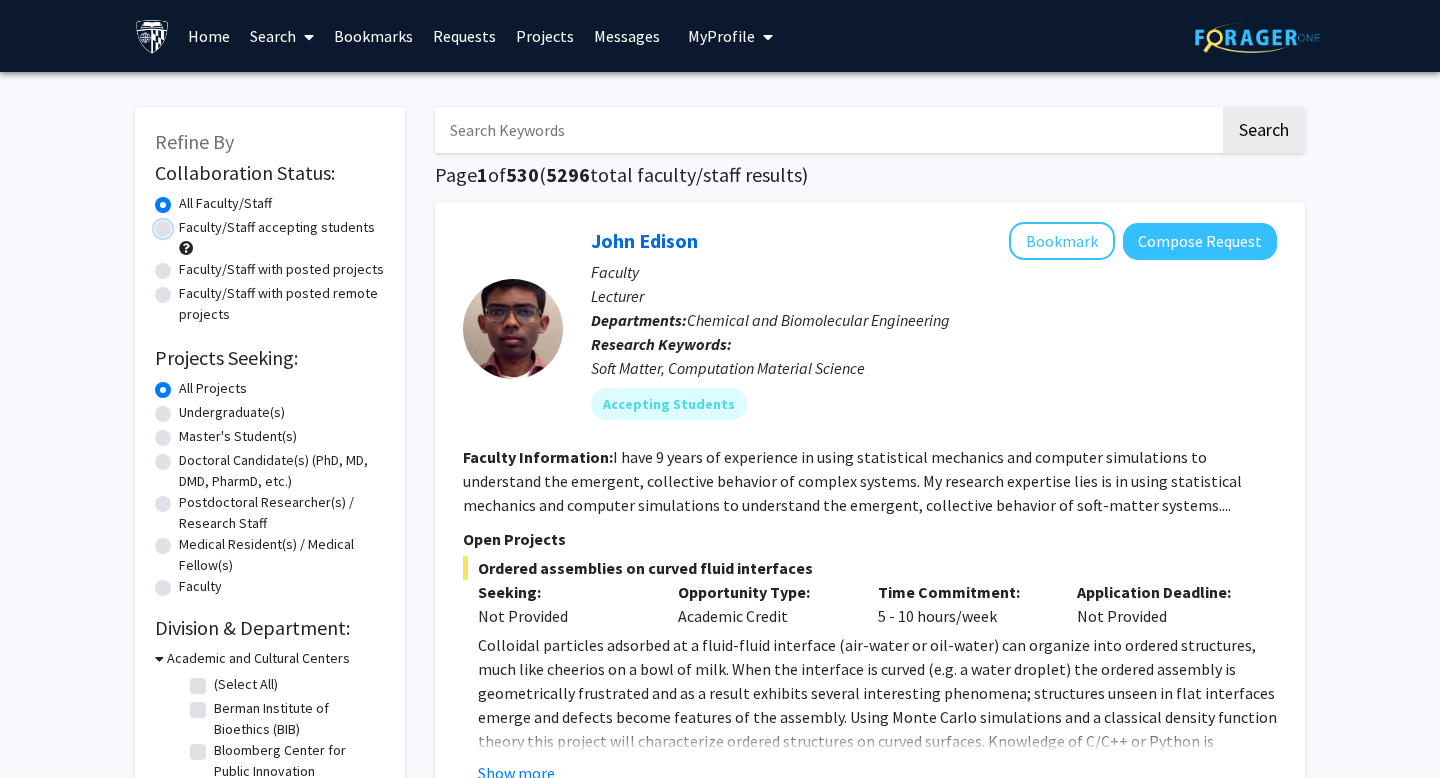 click on "Faculty/Staff accepting students" at bounding box center (185, 223) 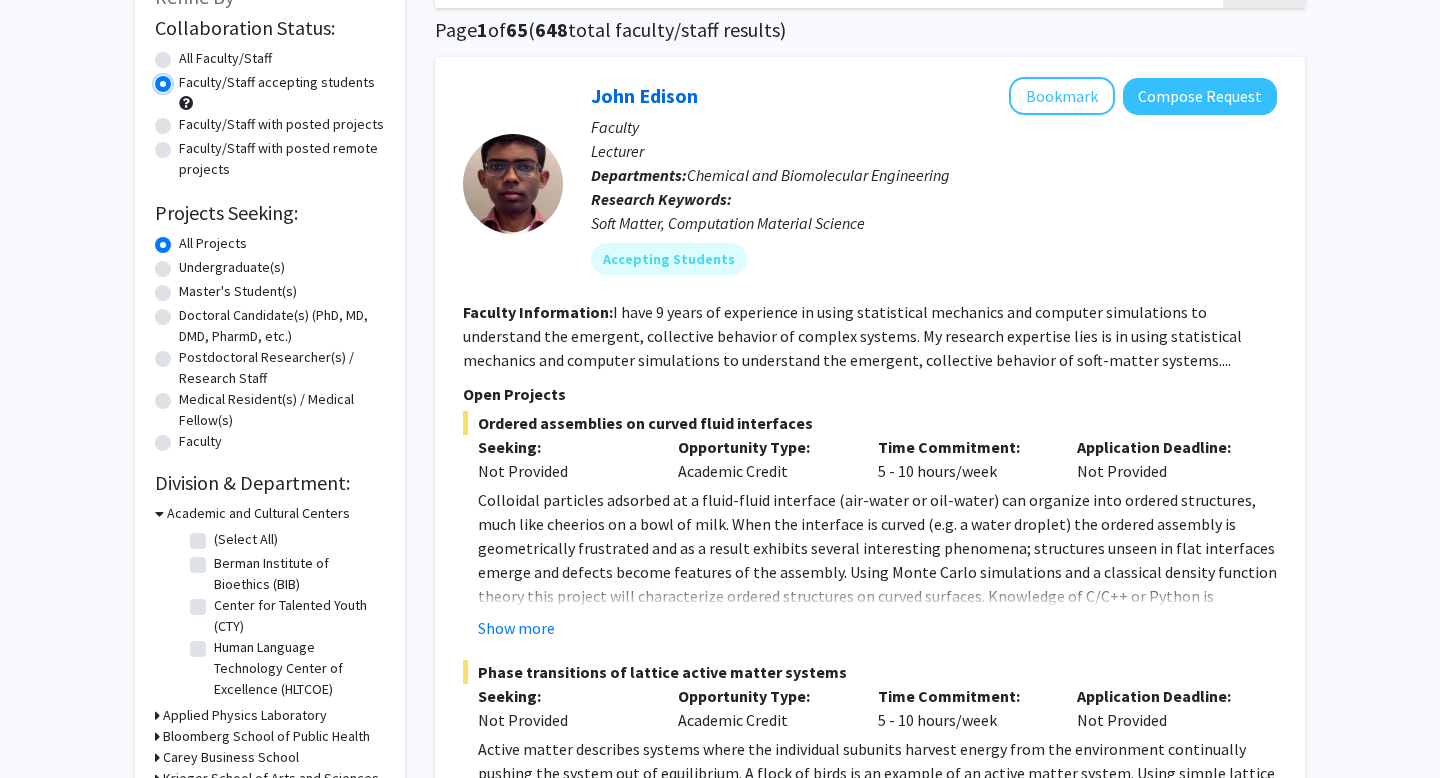 scroll, scrollTop: 0, scrollLeft: 0, axis: both 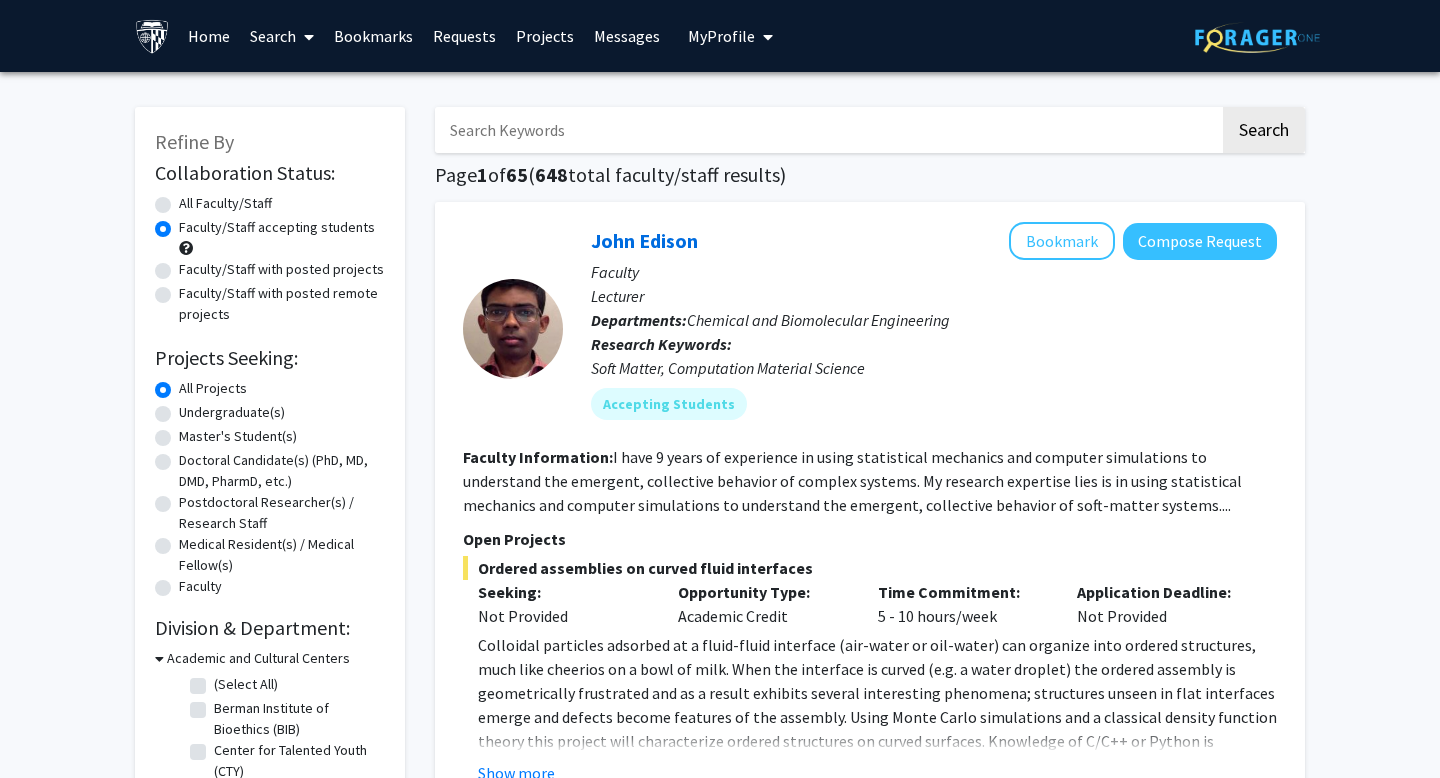 click on "Faculty/Staff with posted remote projects" 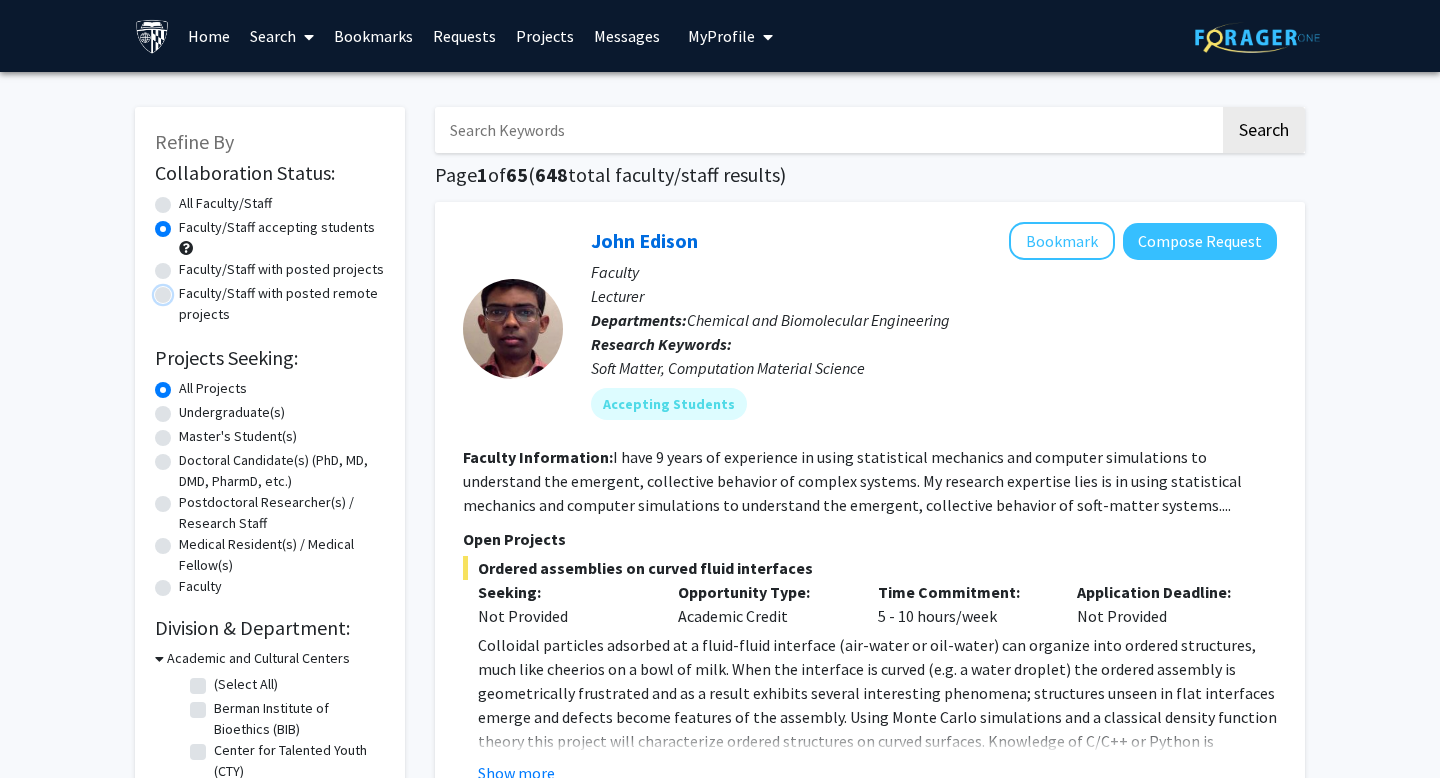 click on "Faculty/Staff with posted remote projects" at bounding box center [185, 289] 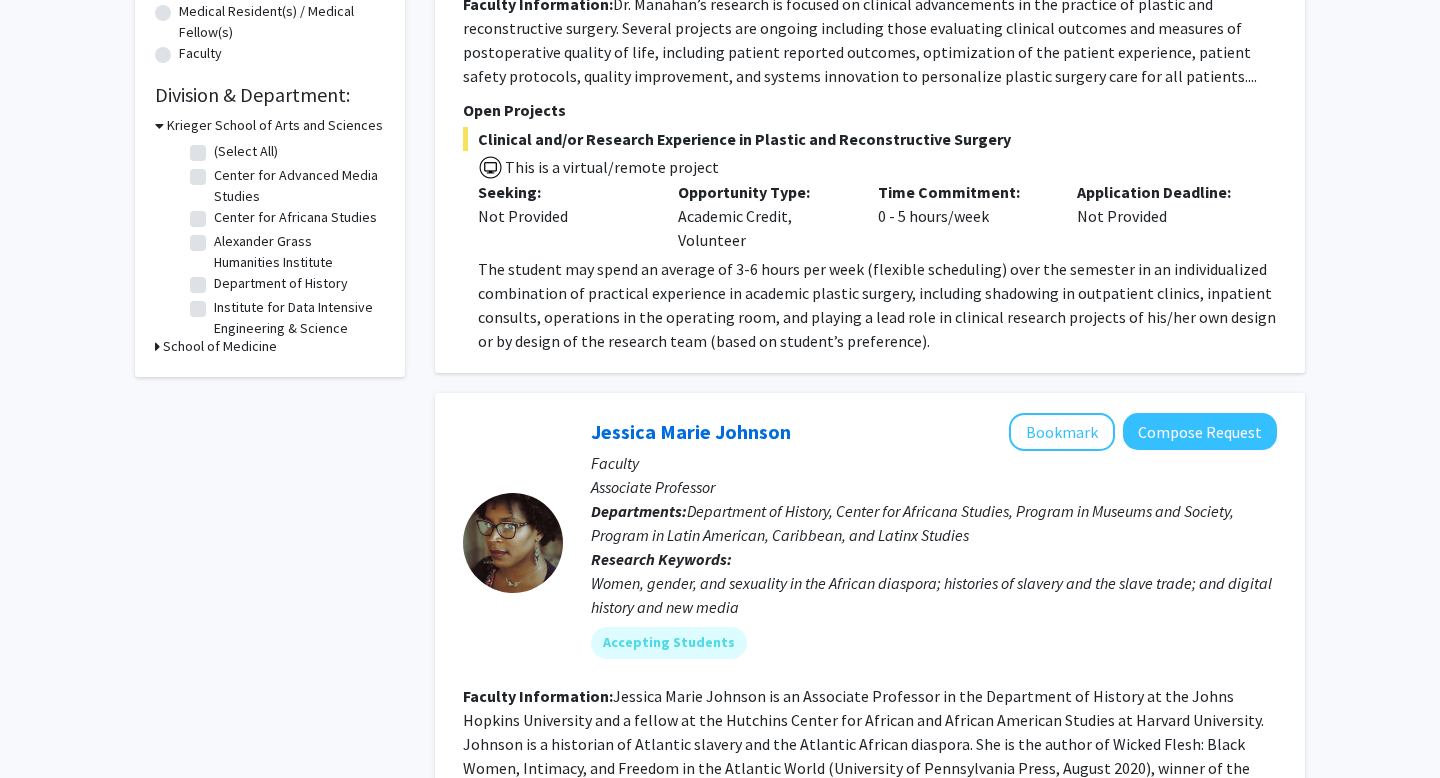 scroll, scrollTop: 0, scrollLeft: 0, axis: both 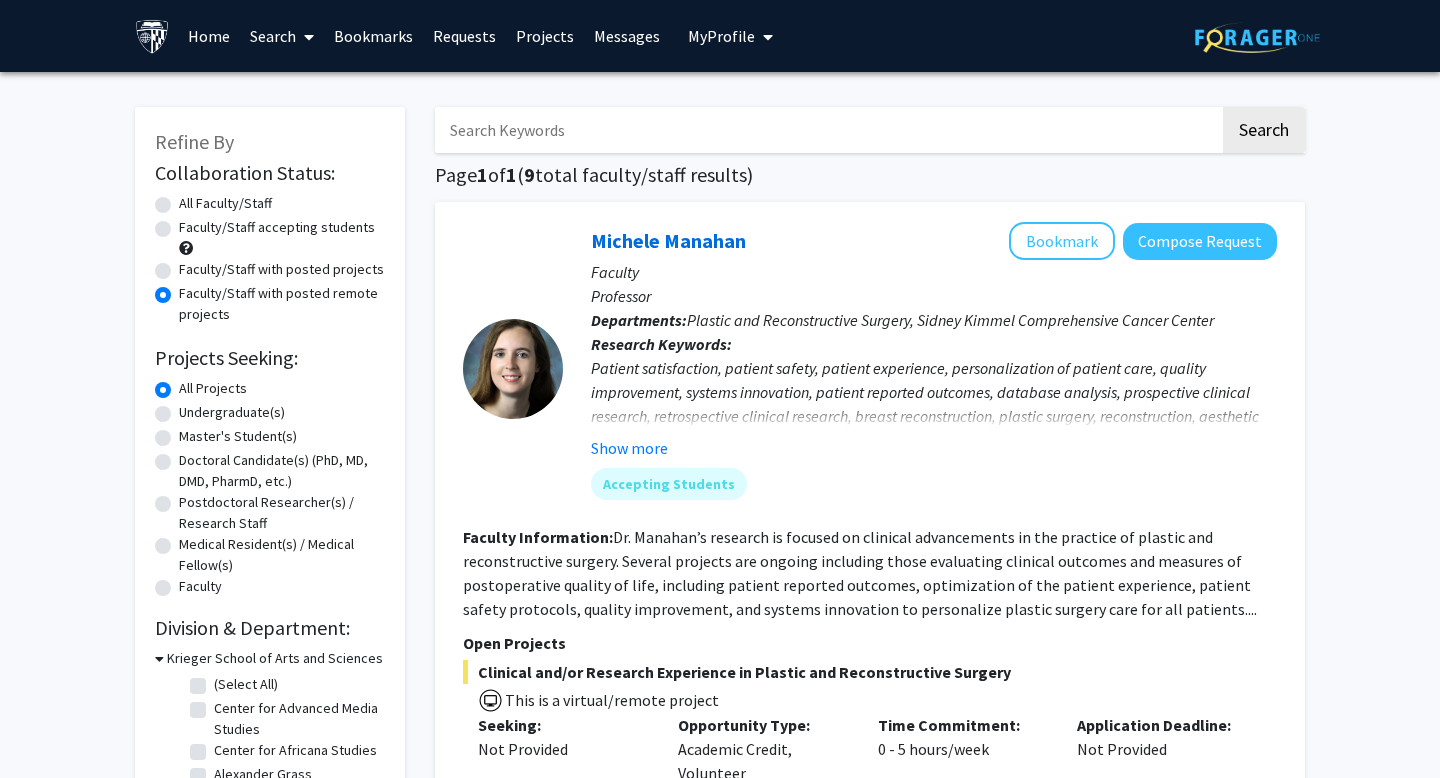 click on "Faculty/Staff with posted remote projects" 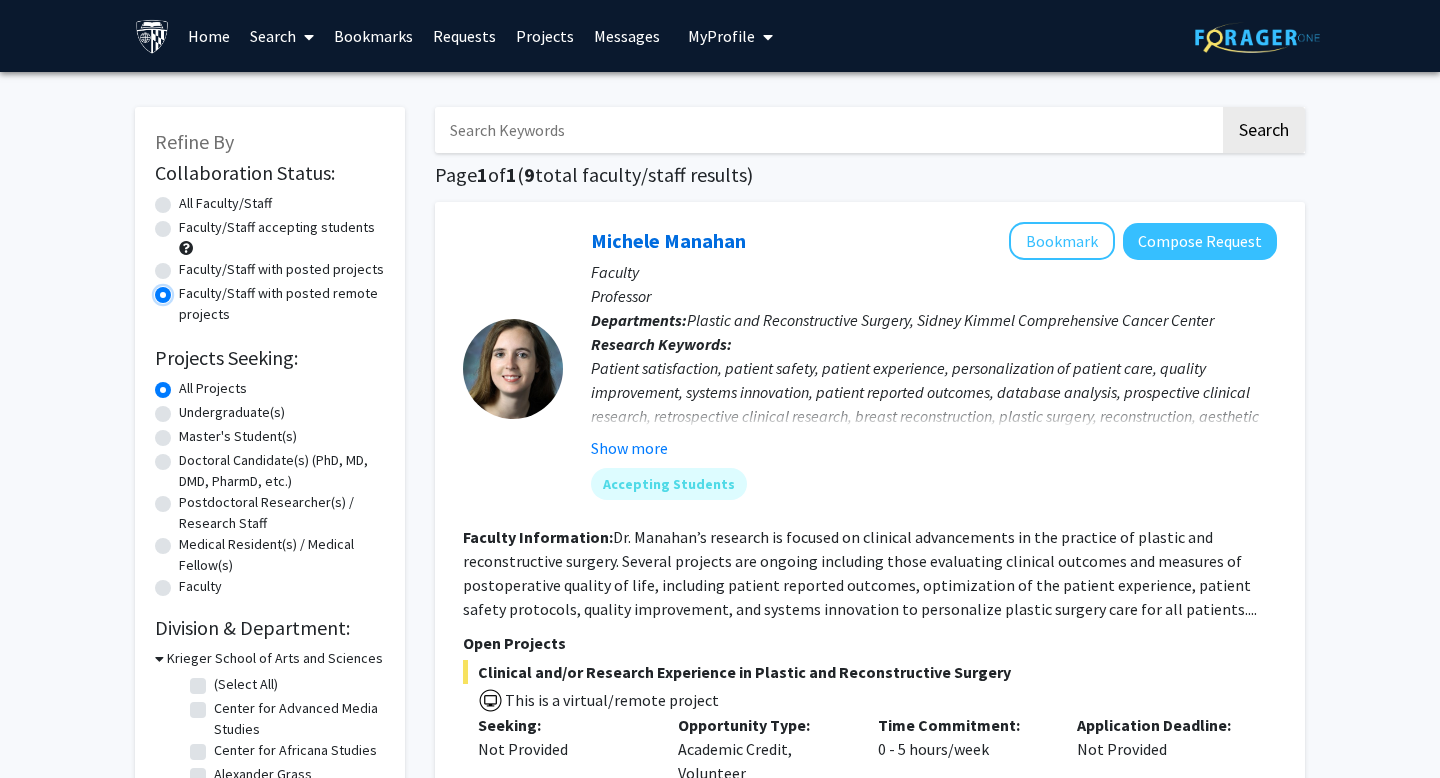 click on "Faculty/Staff with posted remote projects" at bounding box center [185, 289] 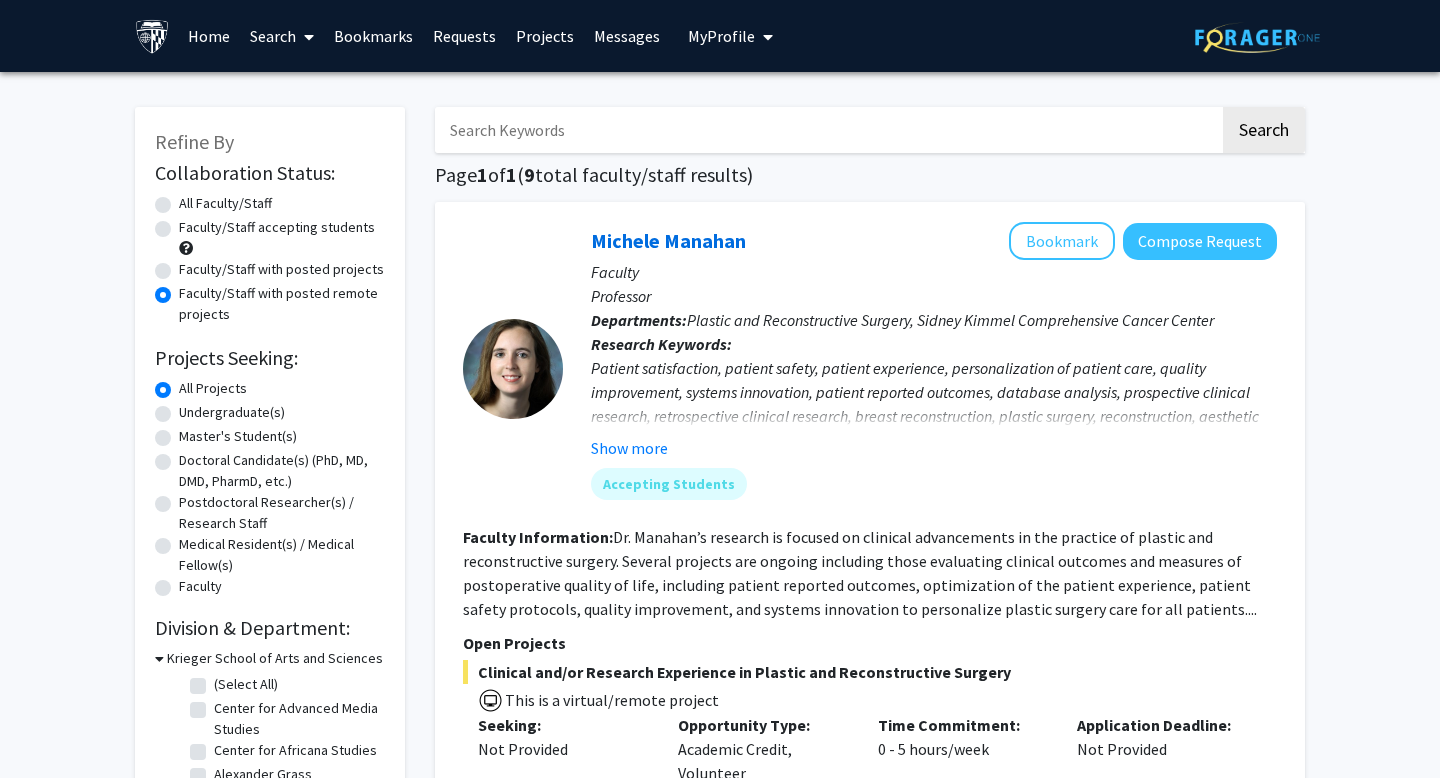 click on "All Faculty/Staff" 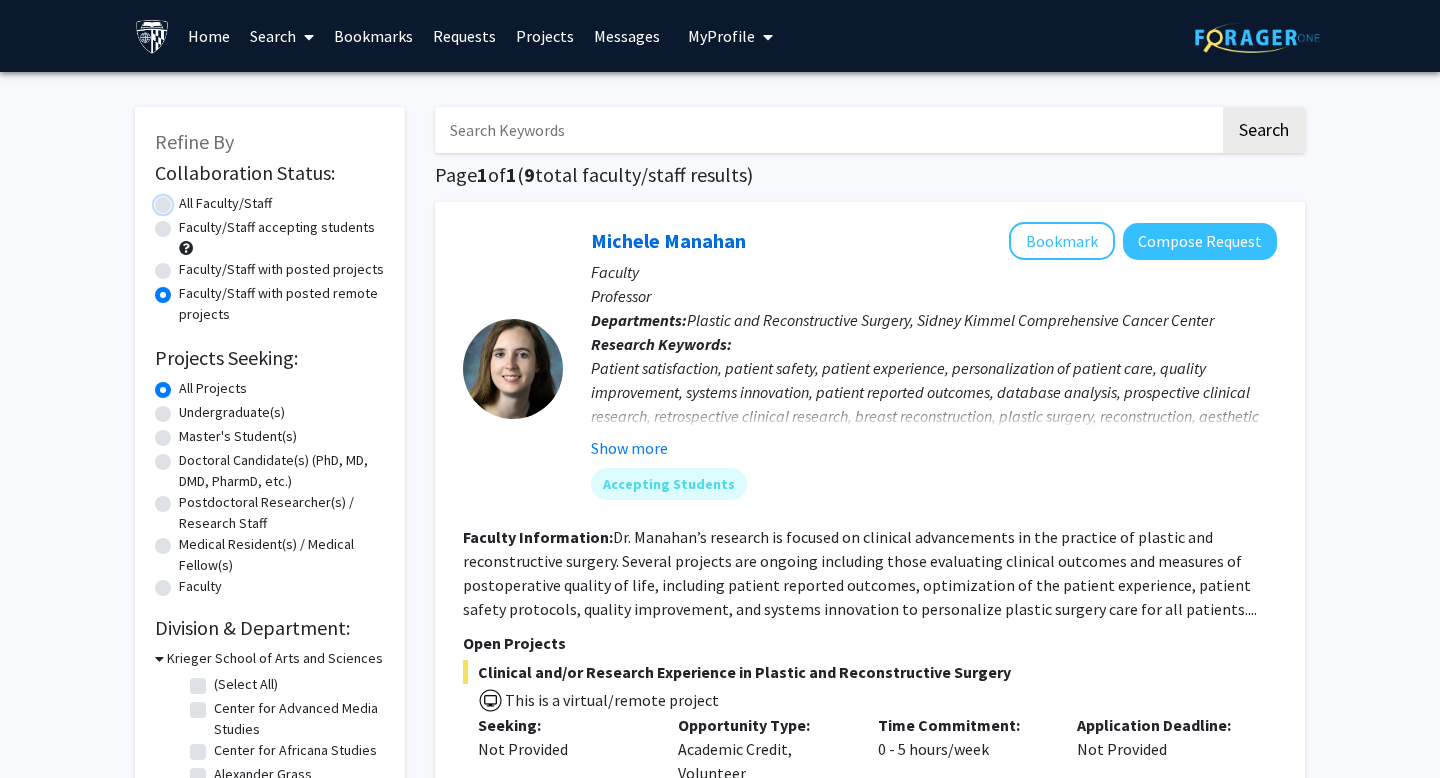 click on "All Faculty/Staff" at bounding box center (185, 199) 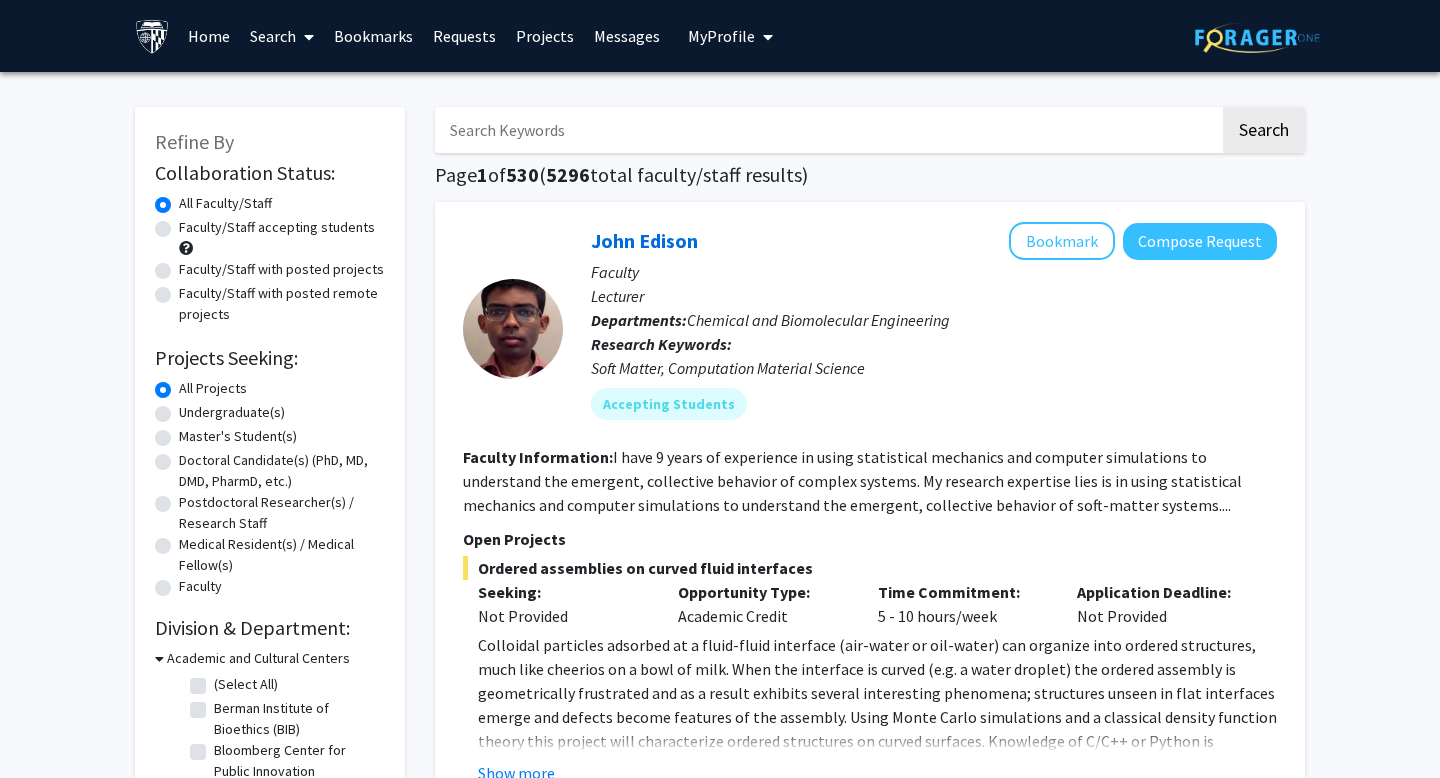 click at bounding box center (827, 130) 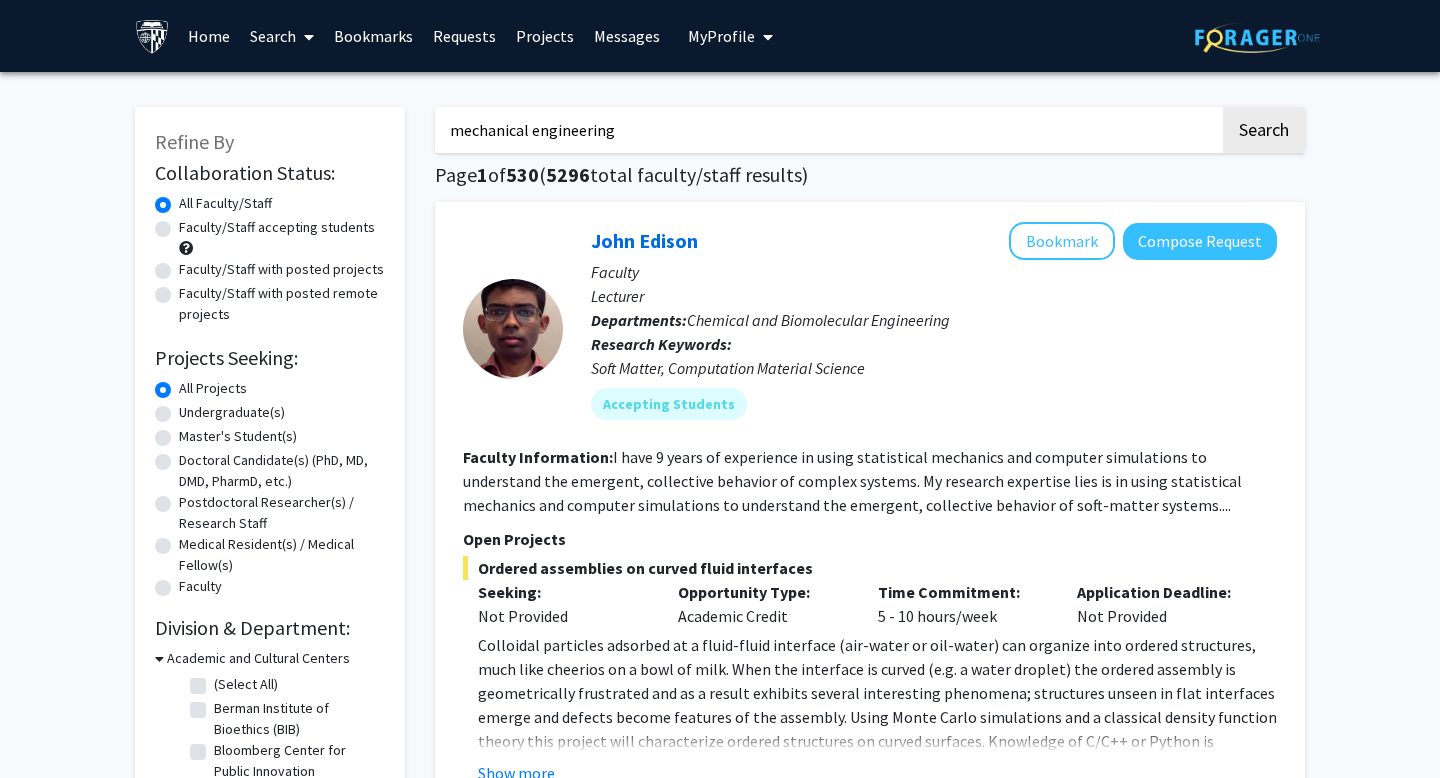click on "Search" 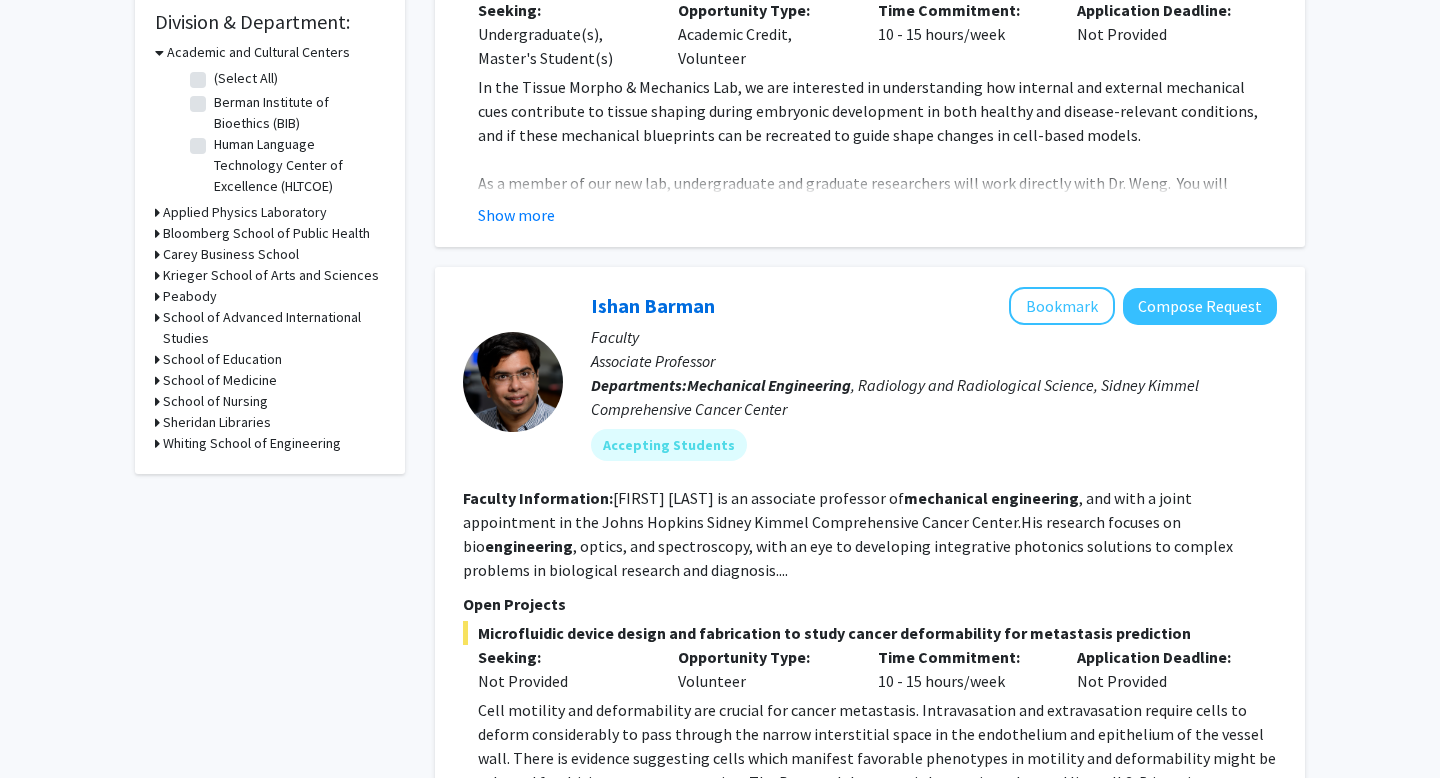 scroll, scrollTop: 0, scrollLeft: 0, axis: both 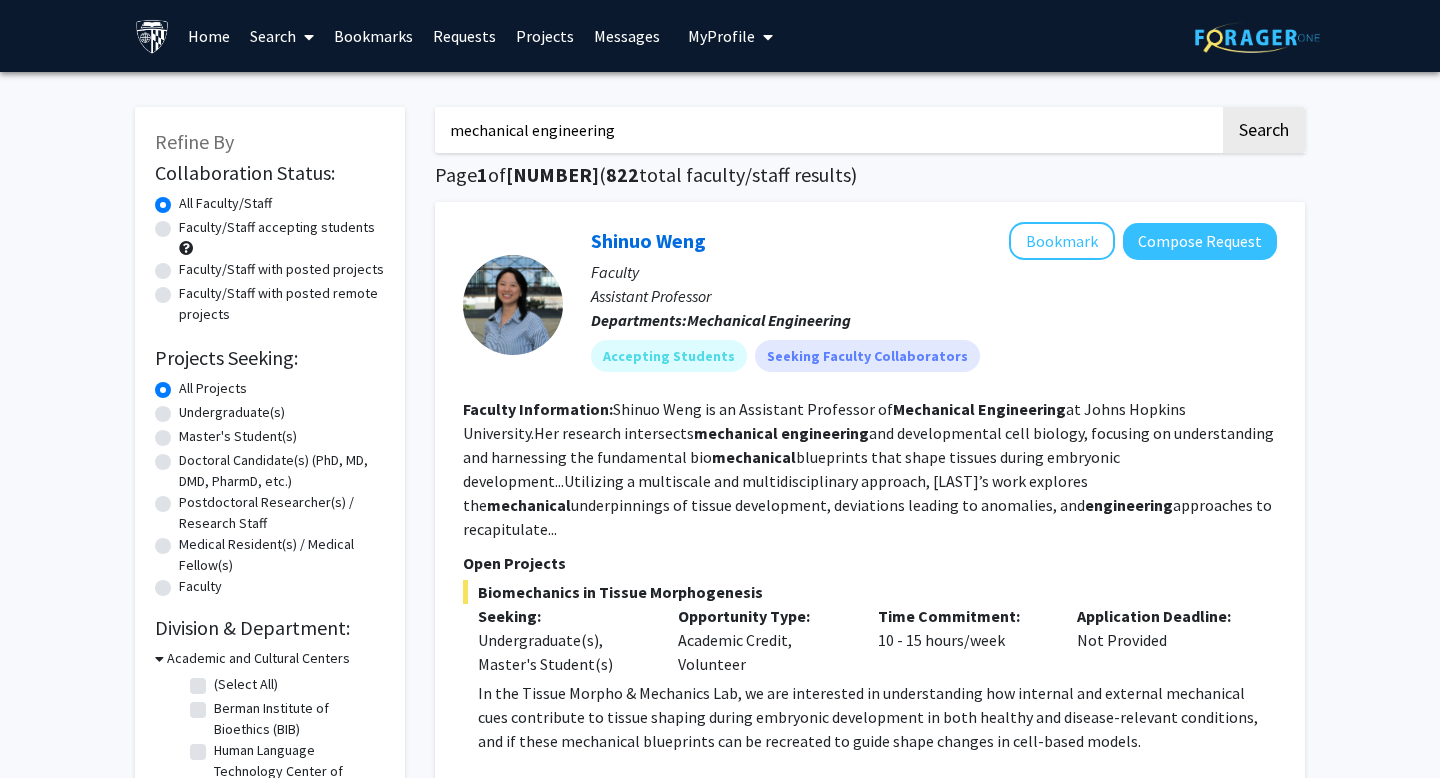 click on "mechanical engineering" at bounding box center (827, 130) 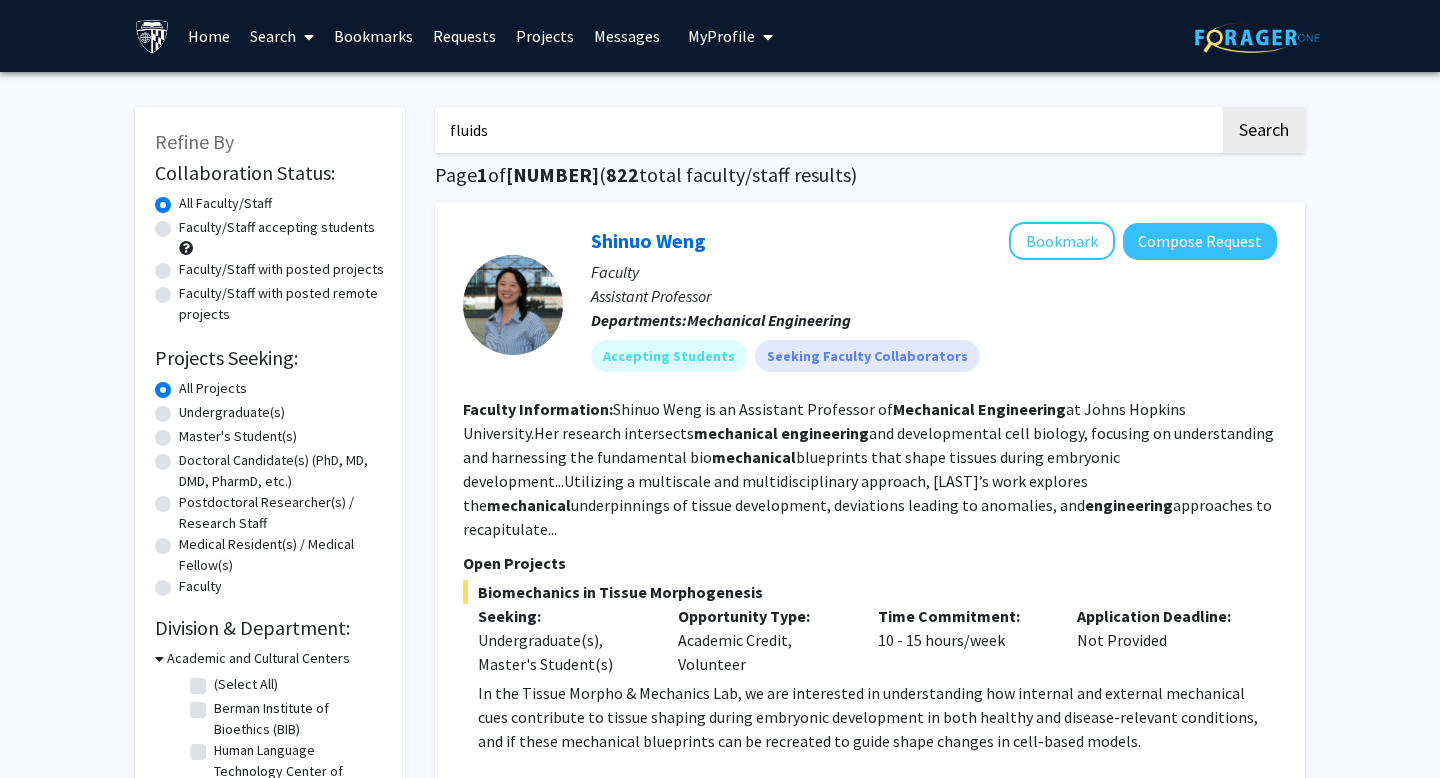 click on "Search" 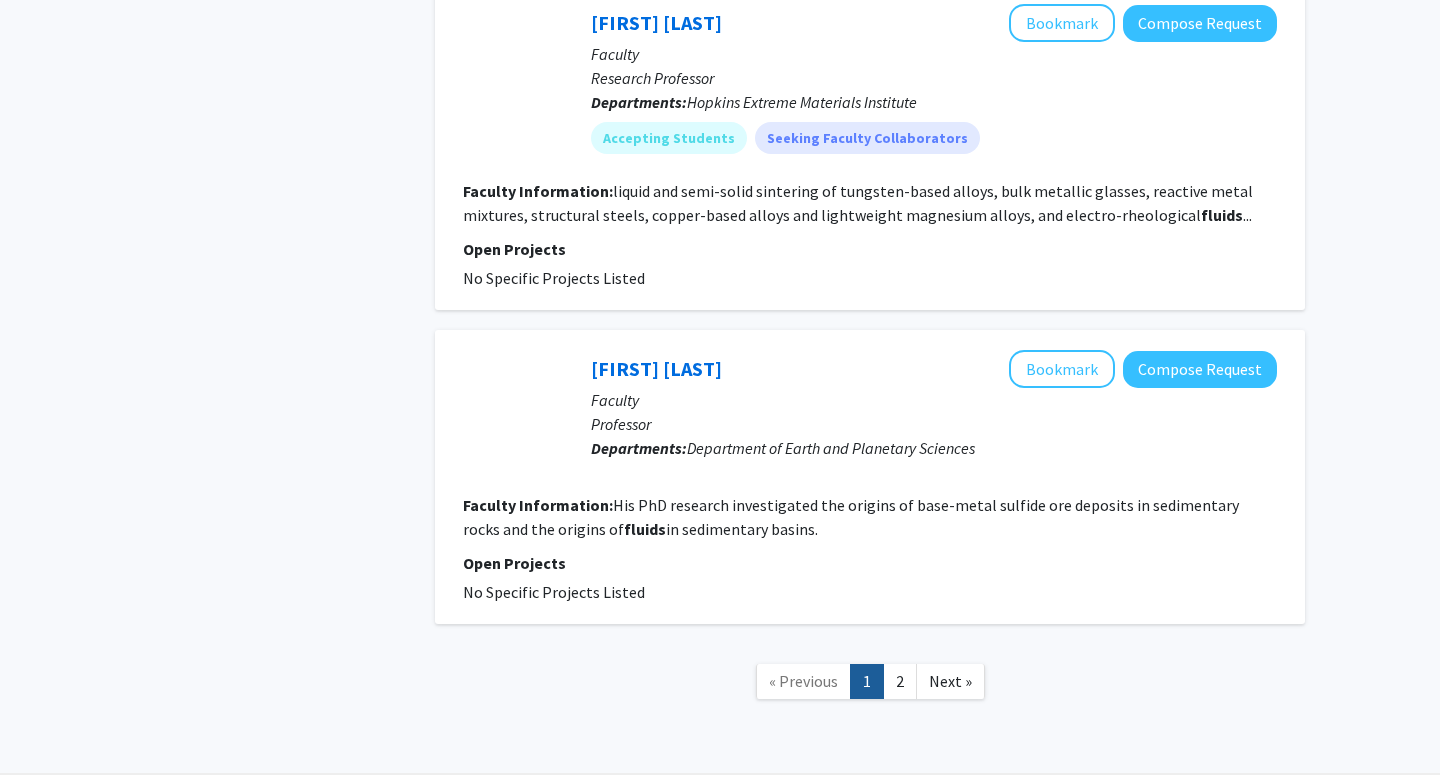 scroll, scrollTop: 3231, scrollLeft: 0, axis: vertical 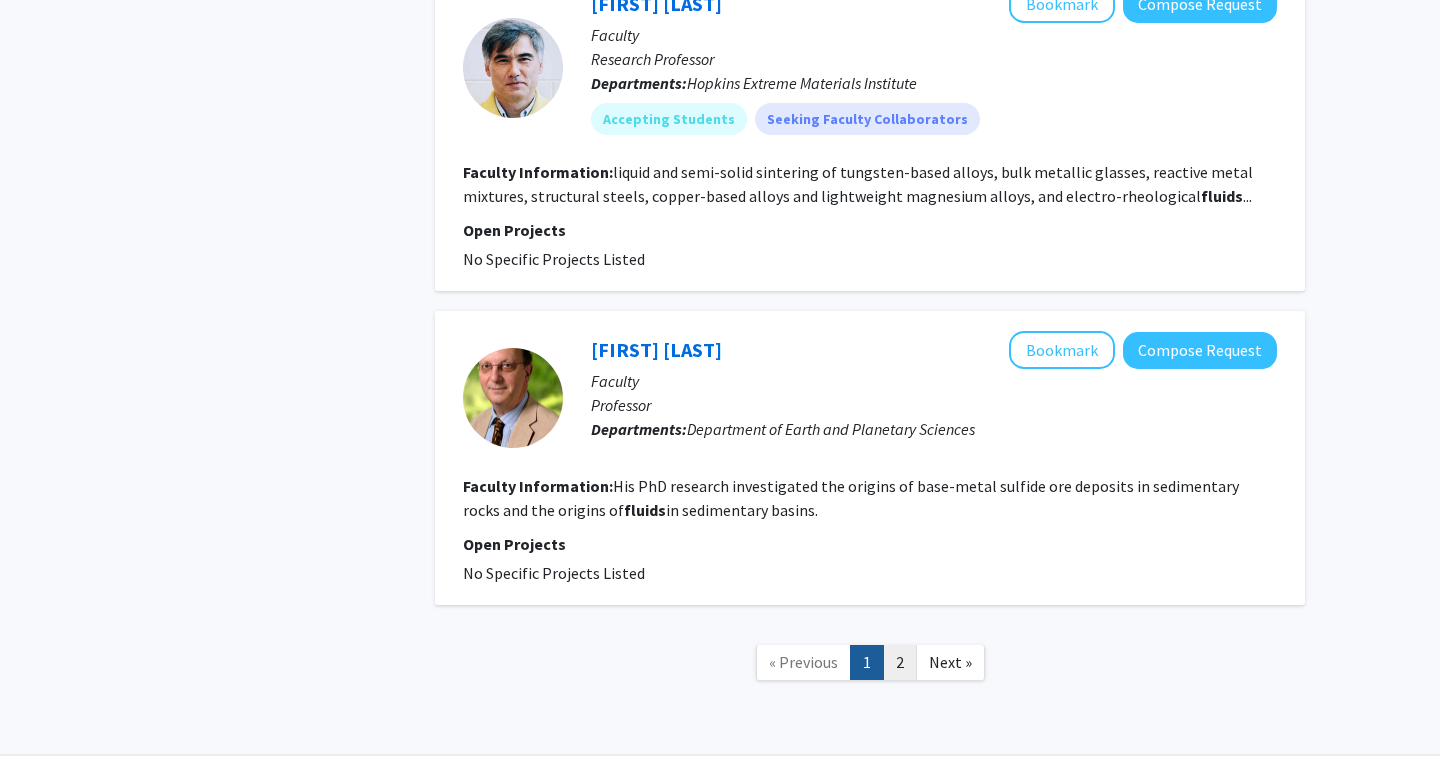 click on "2" 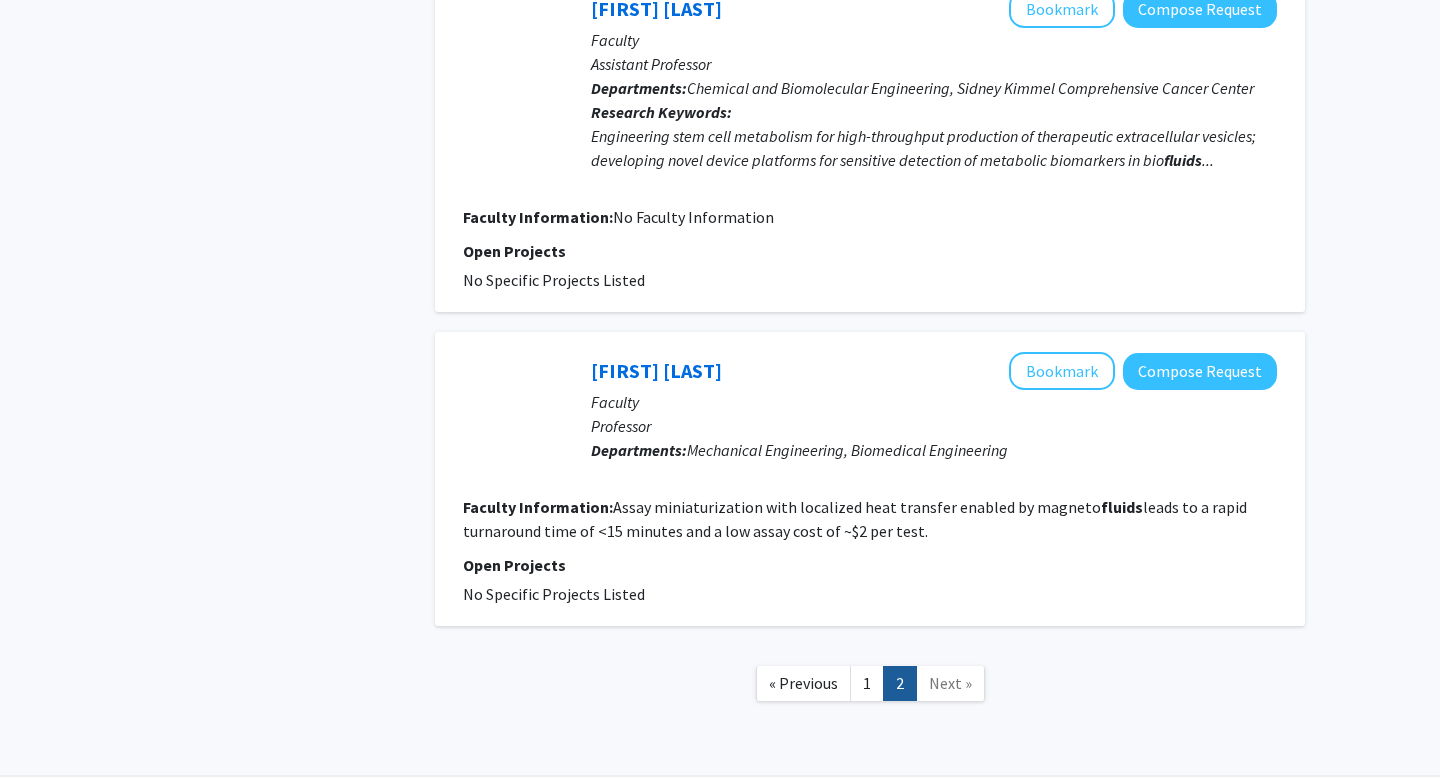 scroll, scrollTop: 2755, scrollLeft: 0, axis: vertical 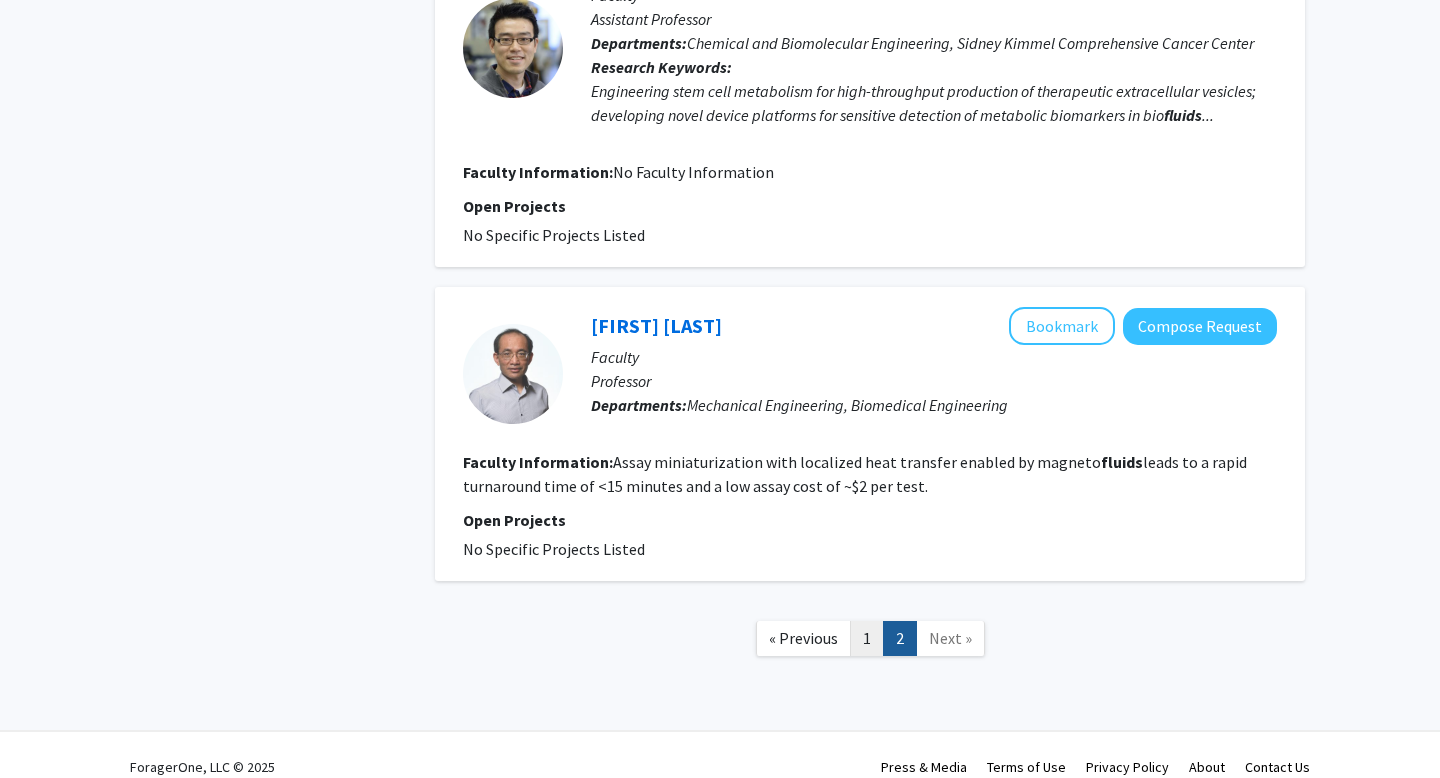 click on "1" 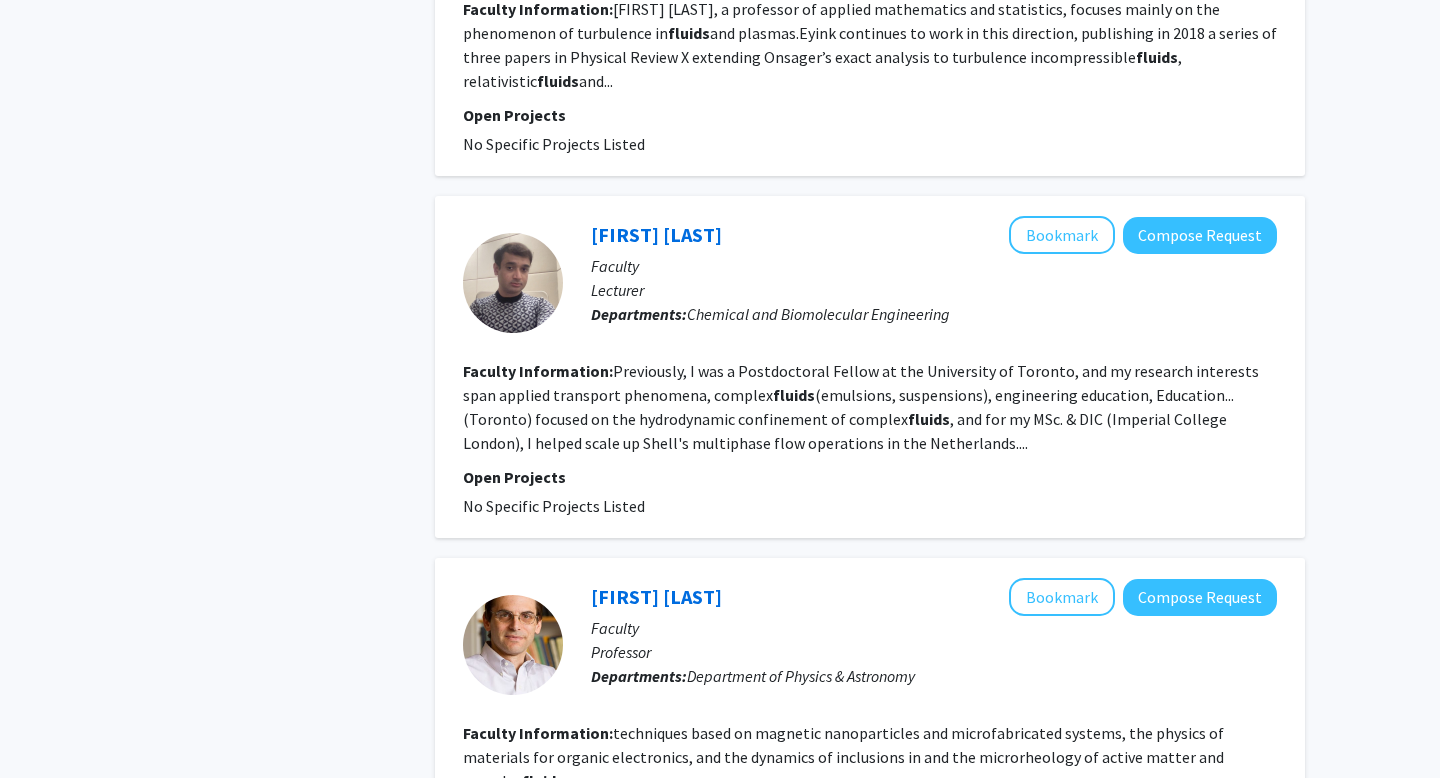scroll, scrollTop: 0, scrollLeft: 0, axis: both 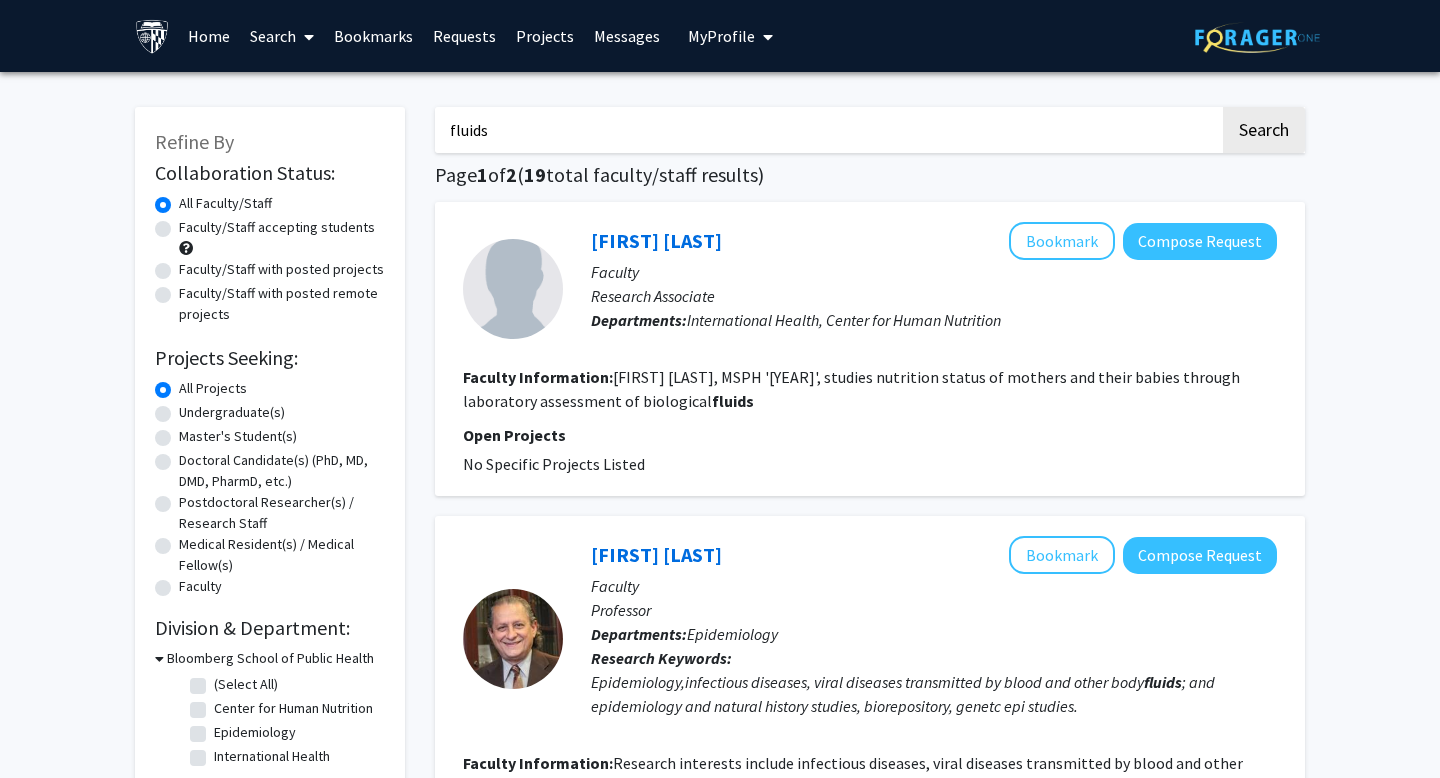 click on "fluids" at bounding box center (827, 130) 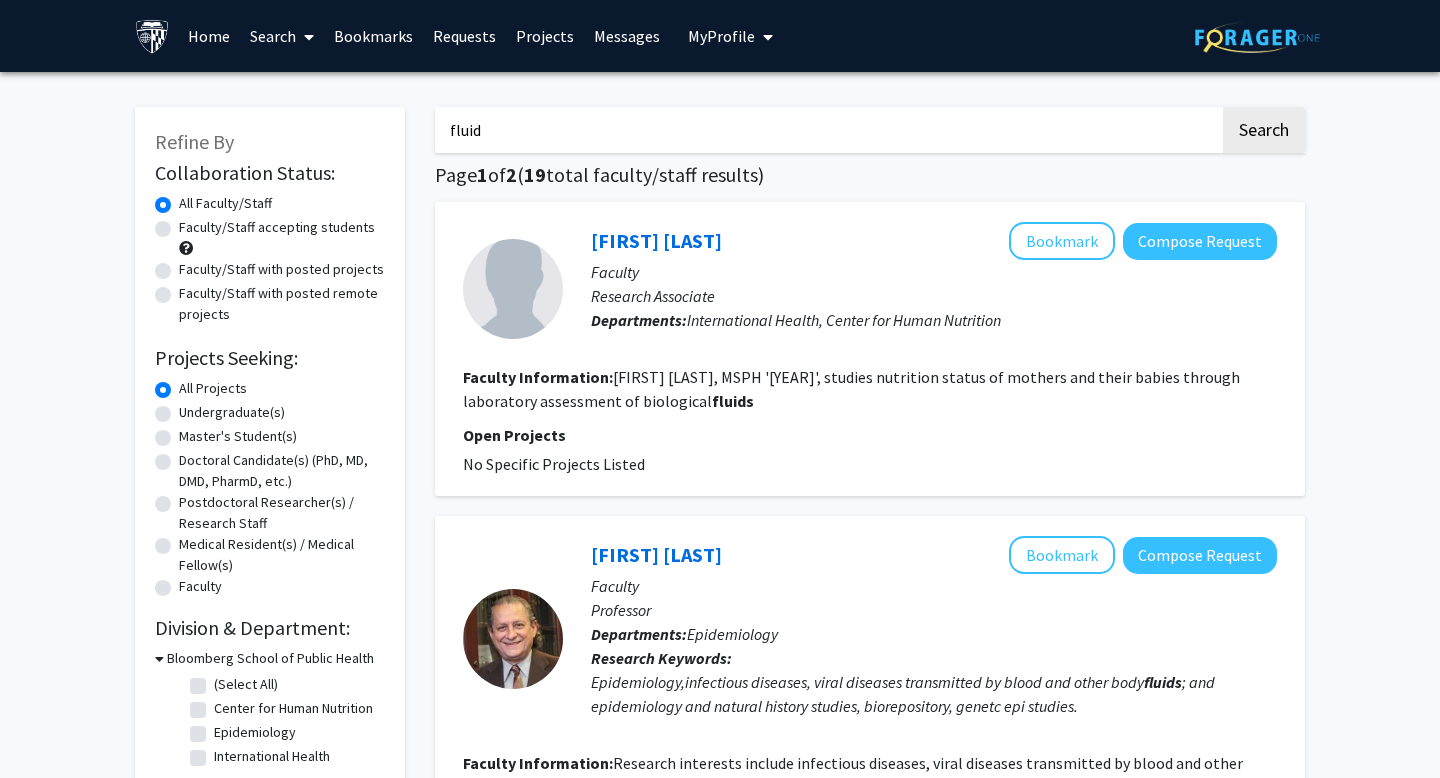 type on "fluid" 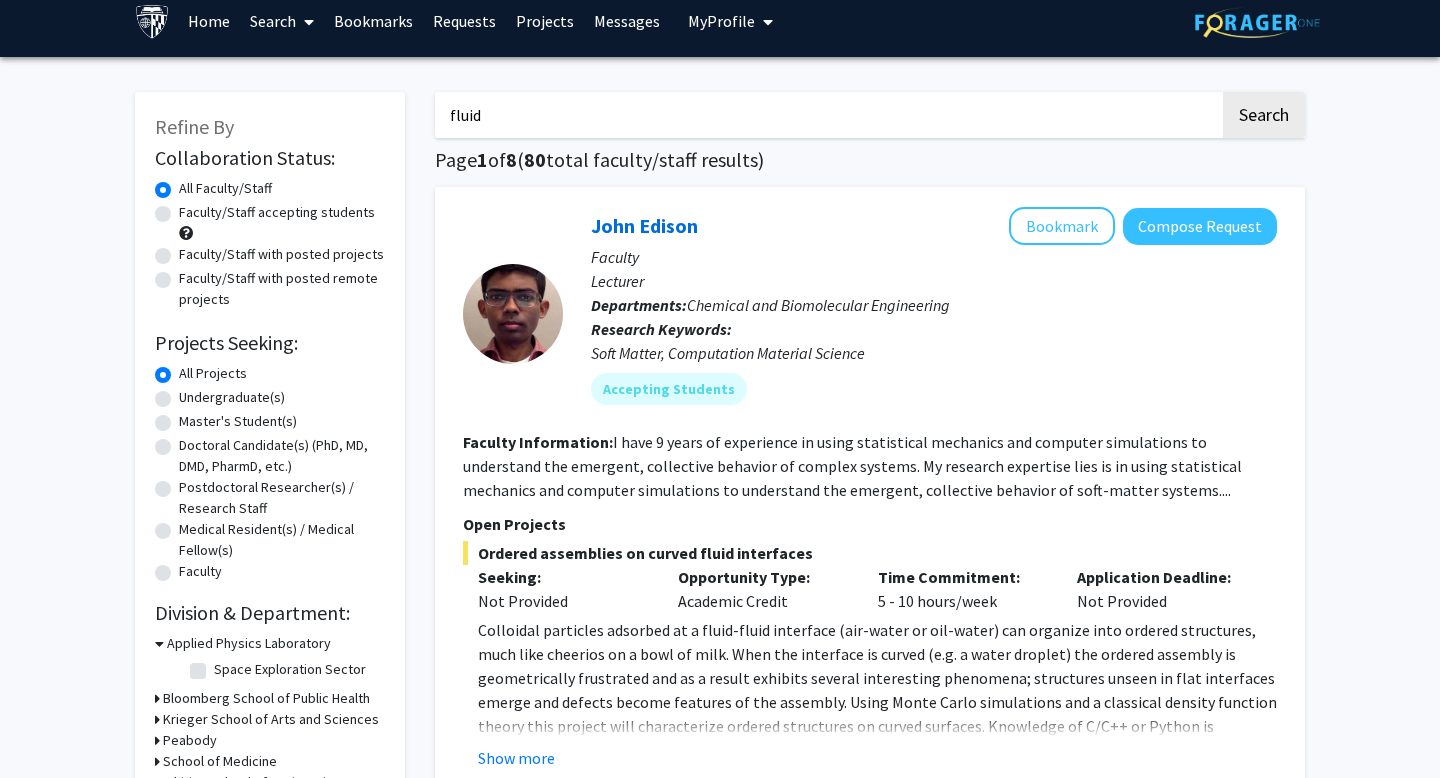 scroll, scrollTop: 0, scrollLeft: 0, axis: both 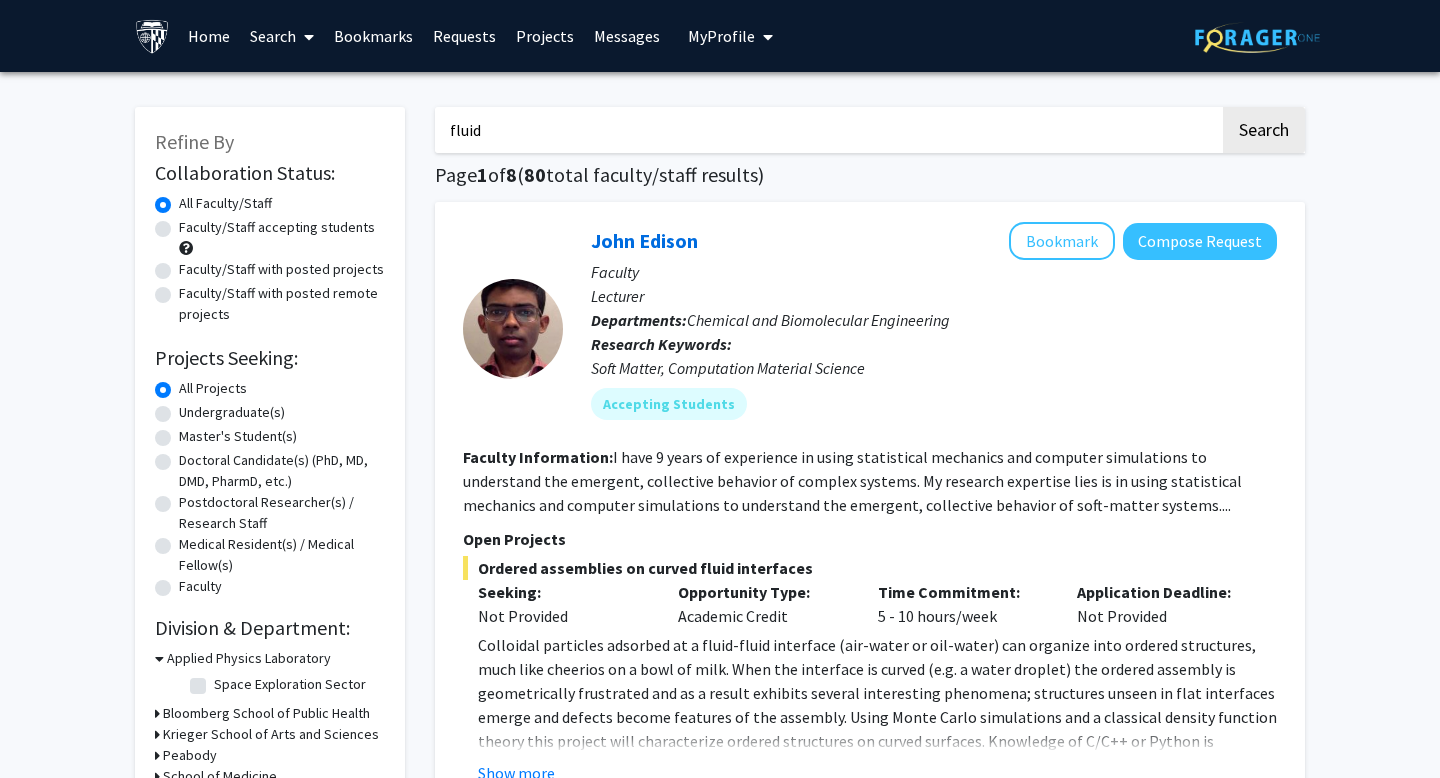 click on "Faculty/Staff with posted projects" 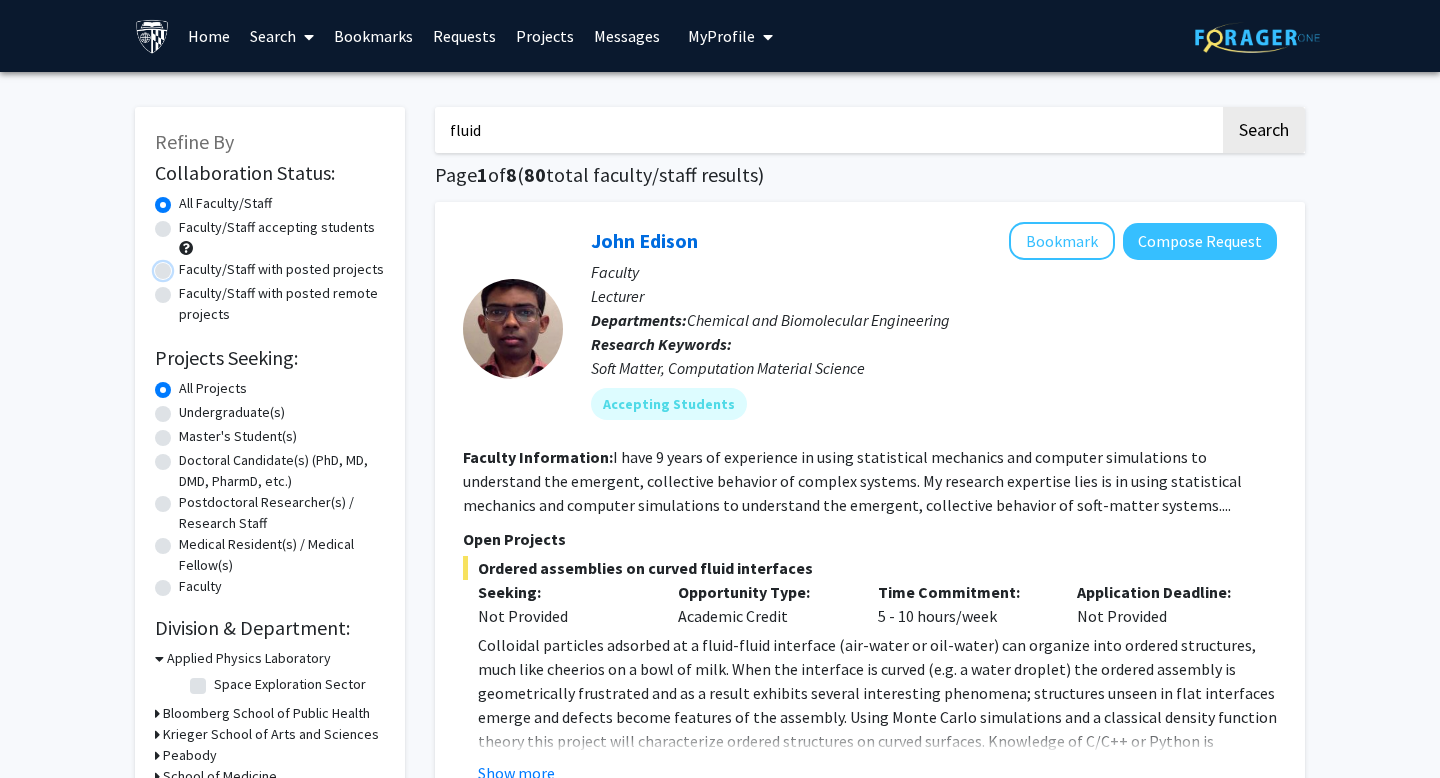 click on "Faculty/Staff with posted projects" at bounding box center (185, 265) 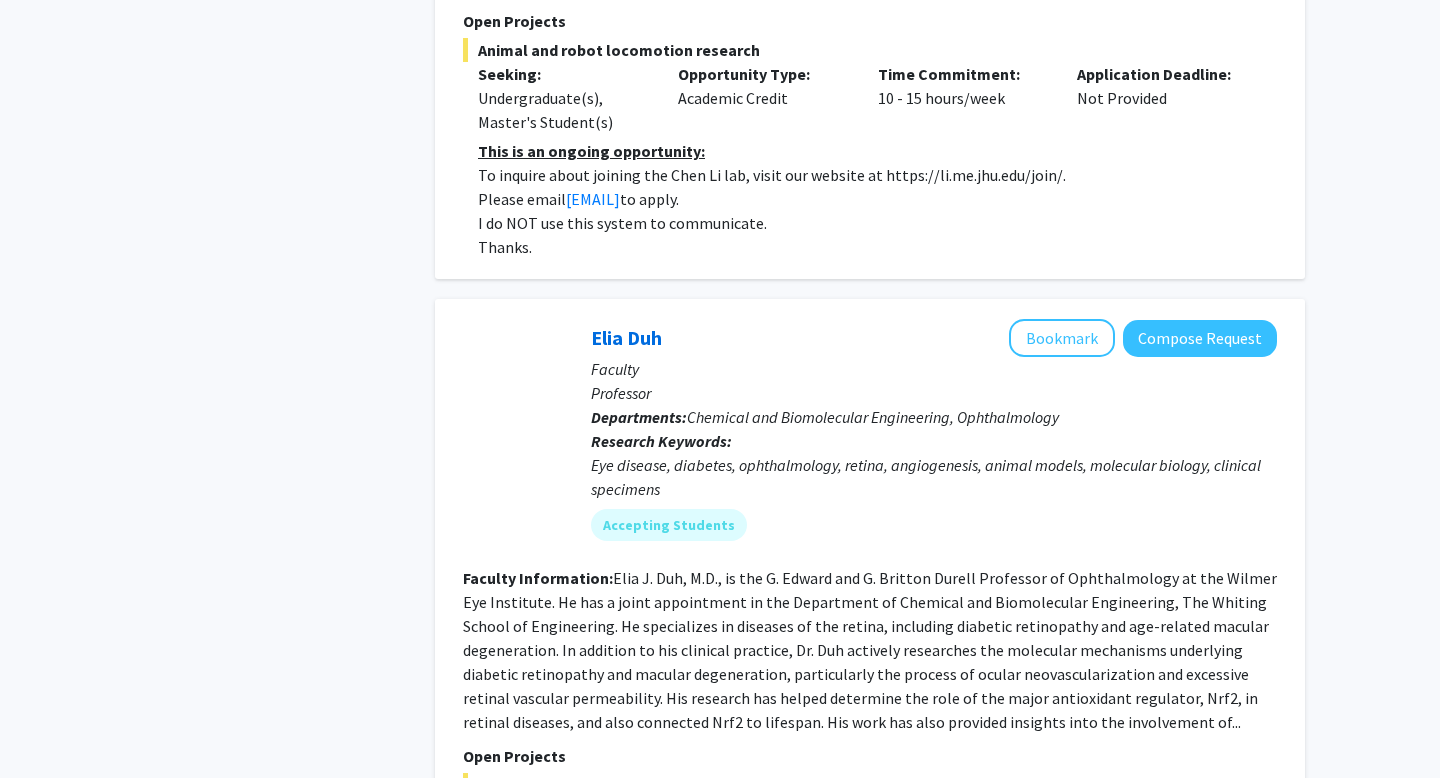 scroll, scrollTop: 1175, scrollLeft: 0, axis: vertical 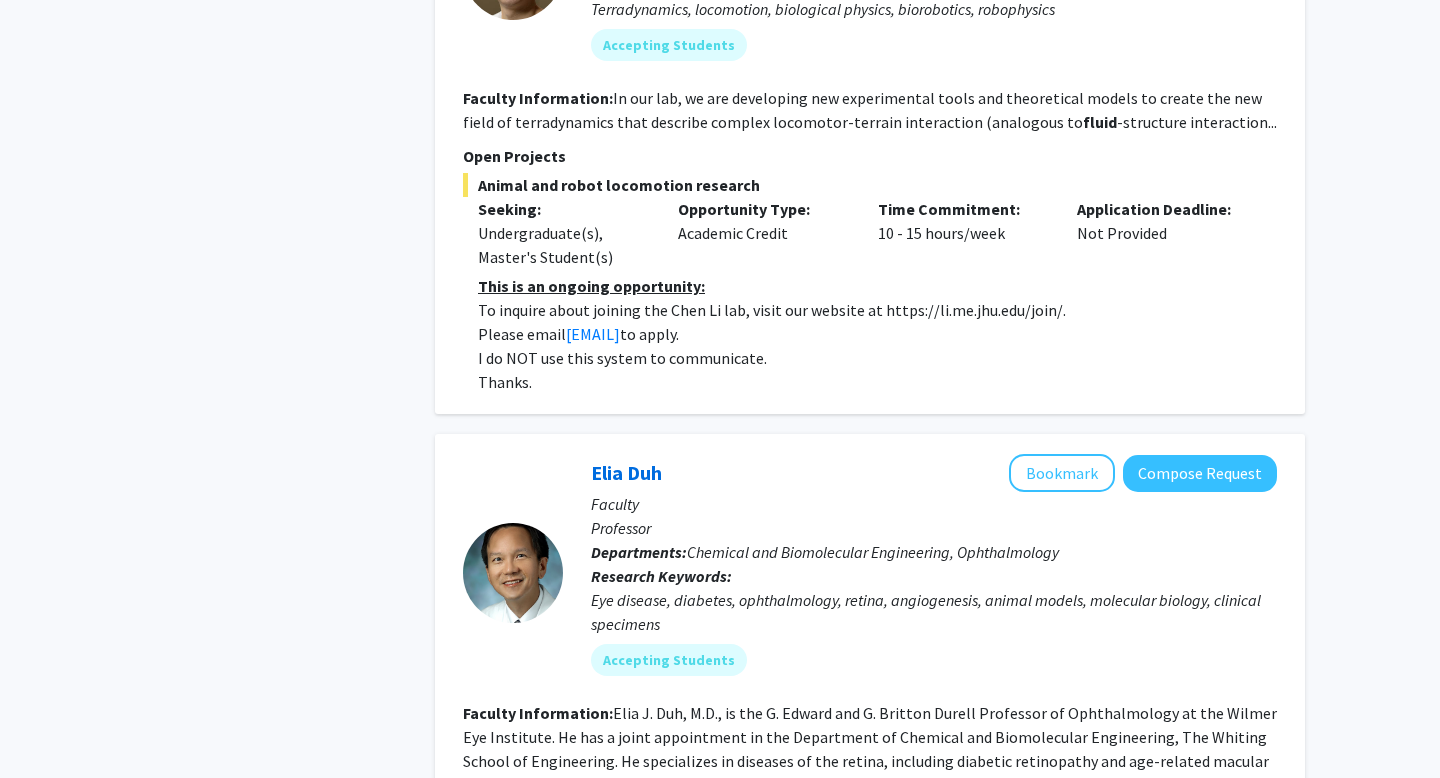 click on "In our lab, we are developing new experimental tools and theoretical models to create the new field of terradynamics that describe complex locomotor-terrain interaction (analogous to  fluid -structure interaction..." 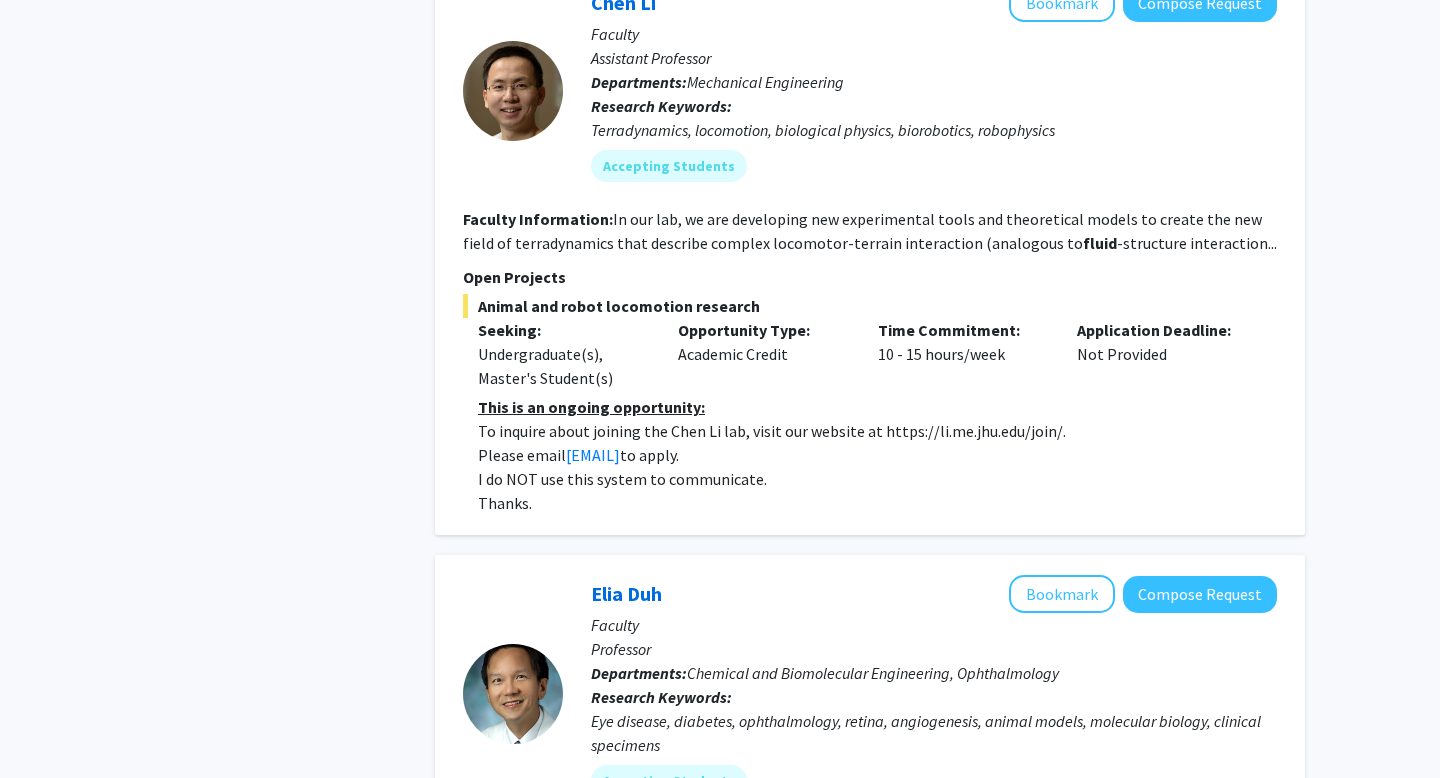 scroll, scrollTop: 1002, scrollLeft: 0, axis: vertical 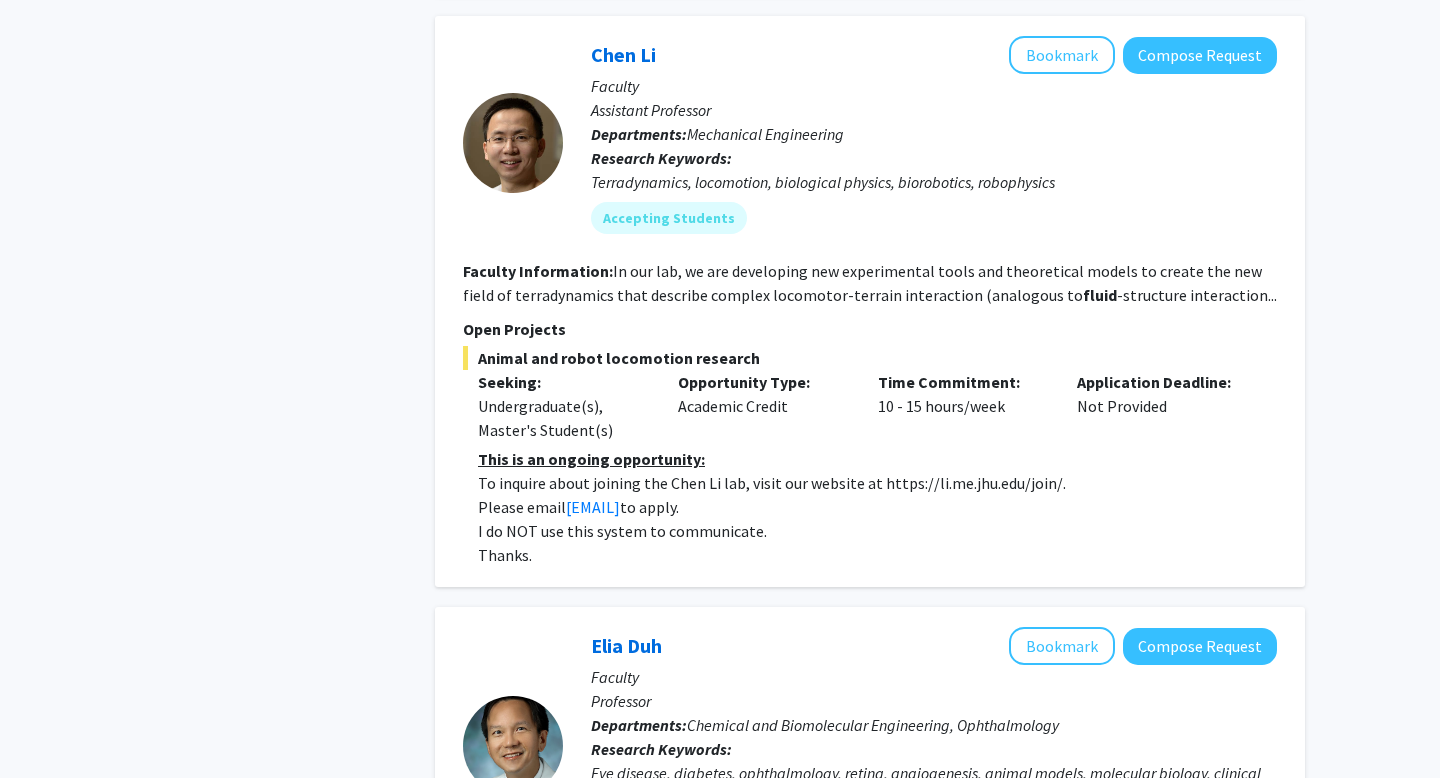 click on "In our lab, we are developing new experimental tools and theoretical models to create the new field of terradynamics that describe complex locomotor-terrain interaction (analogous to  fluid -structure interaction..." 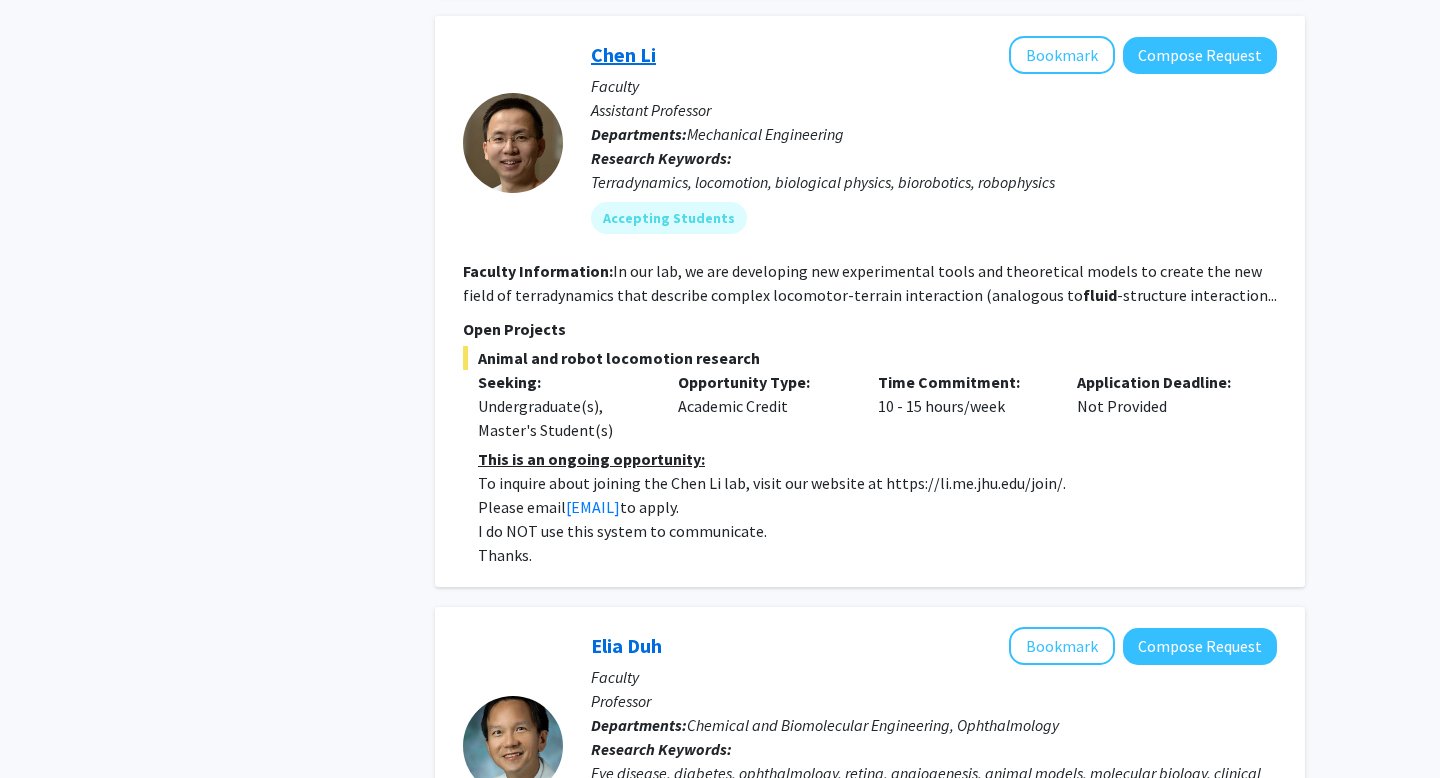 click on "Chen Li" 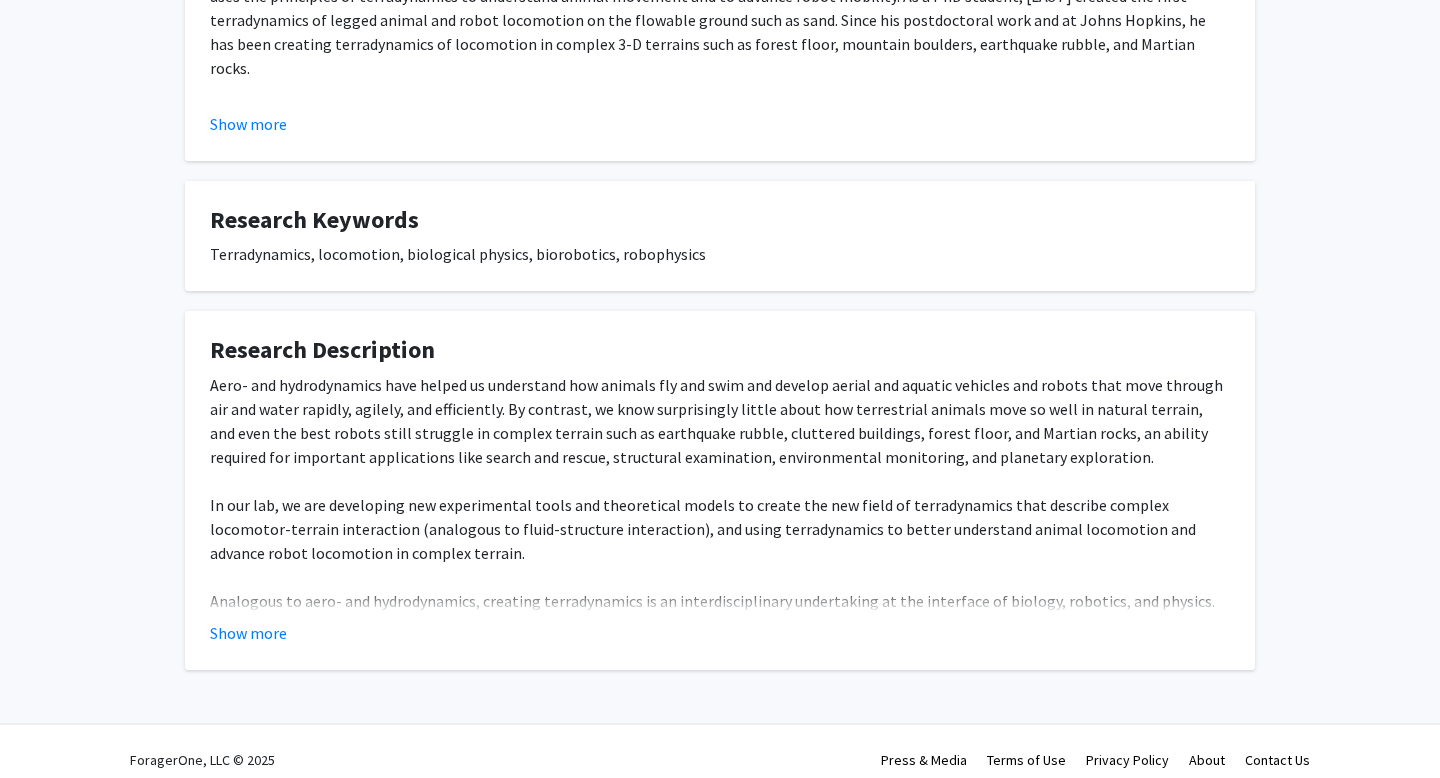 scroll, scrollTop: 906, scrollLeft: 0, axis: vertical 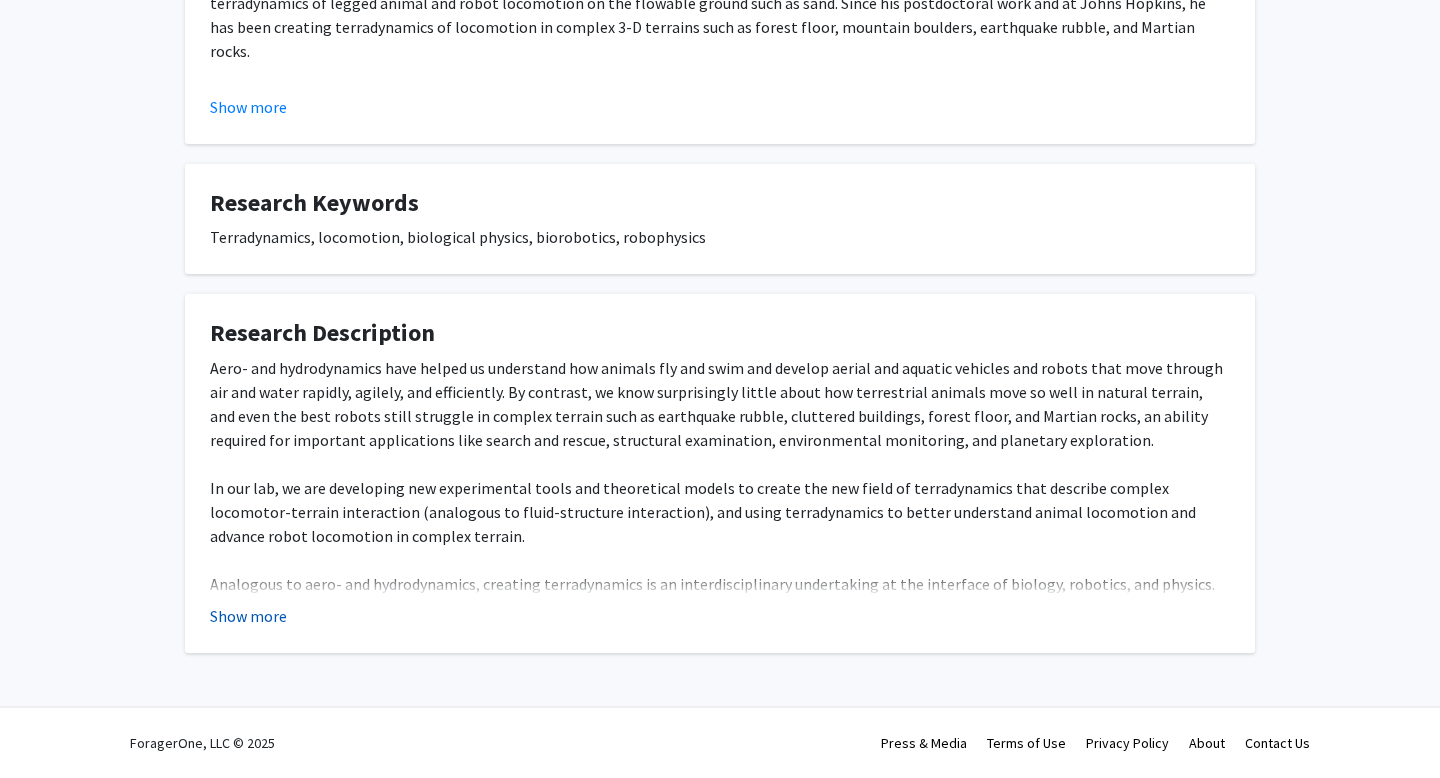 click on "Show more" 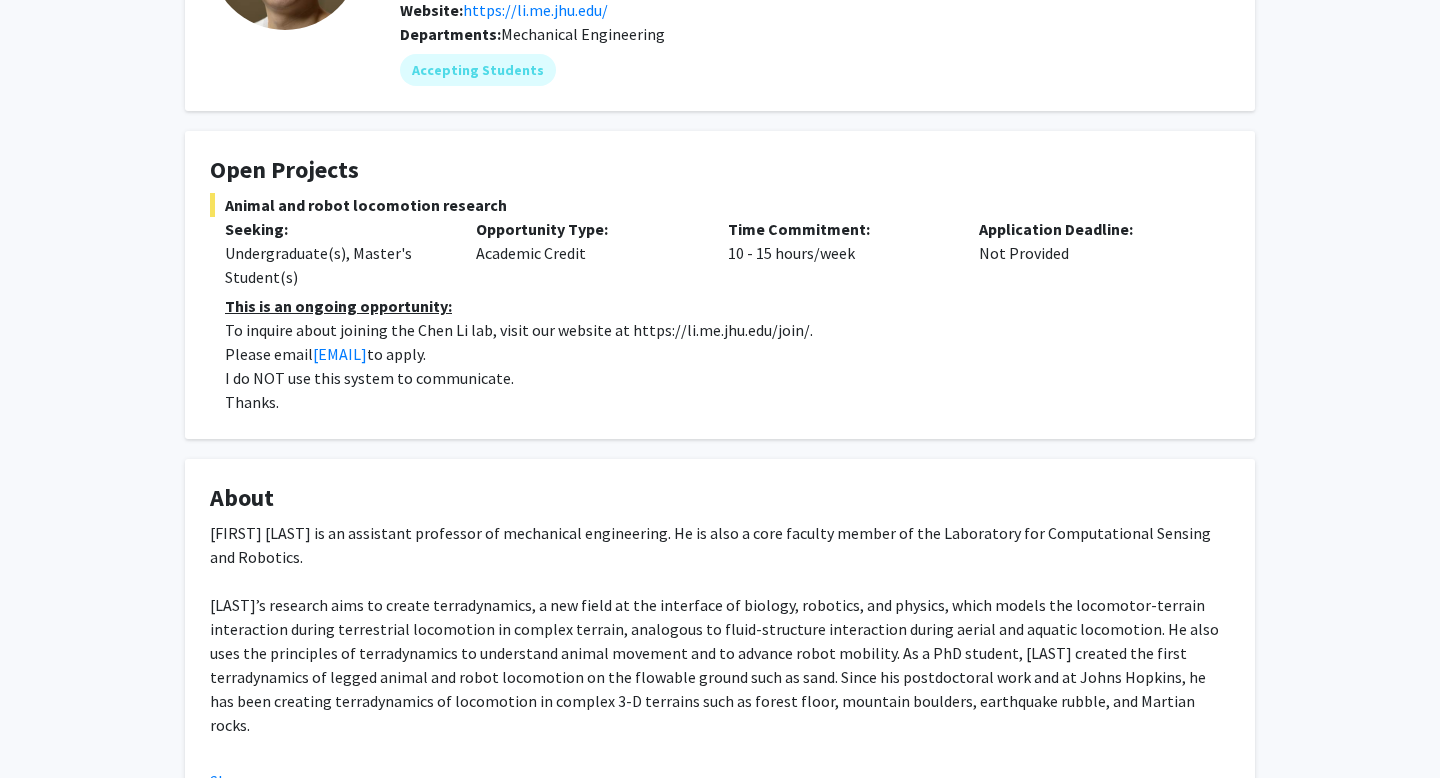 scroll, scrollTop: 215, scrollLeft: 0, axis: vertical 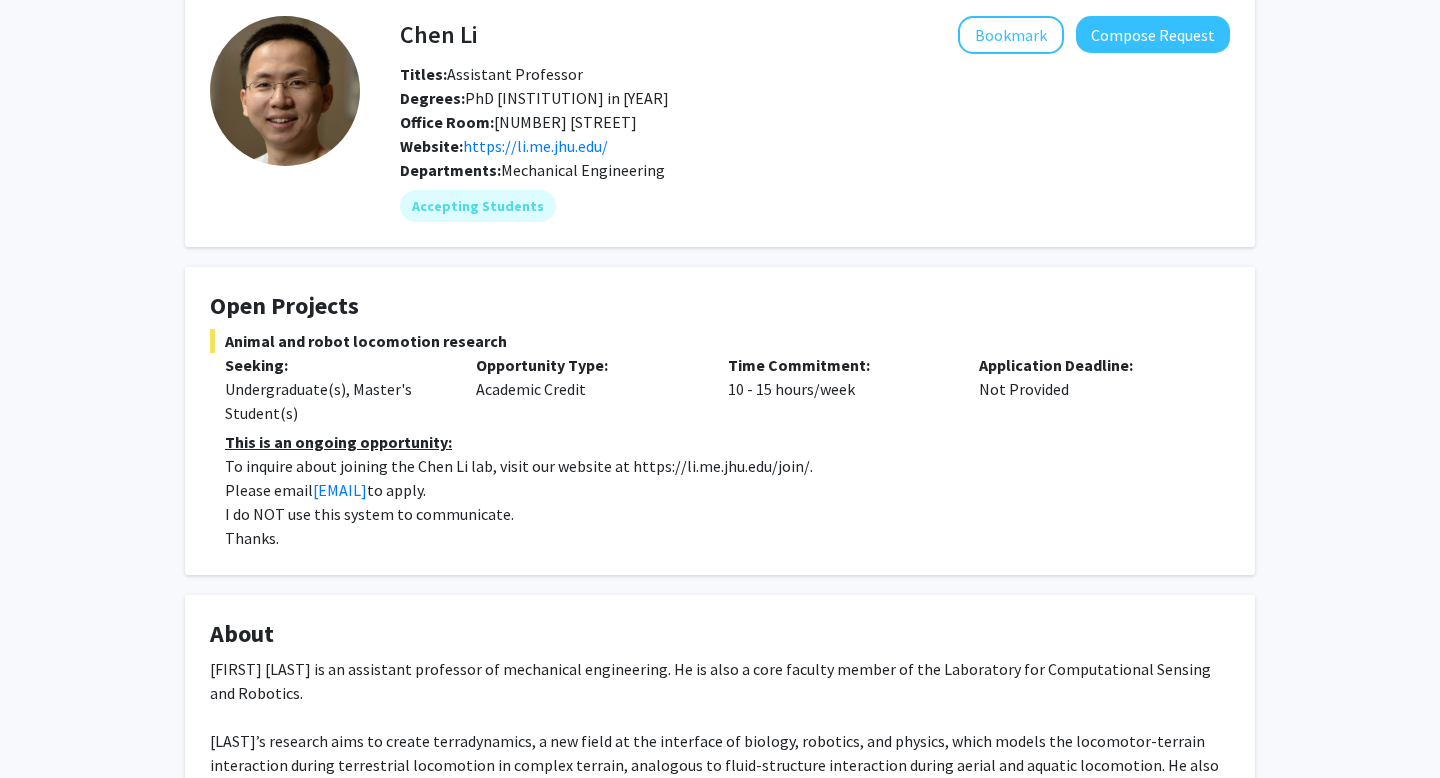 drag, startPoint x: 396, startPoint y: 35, endPoint x: 487, endPoint y: 35, distance: 91 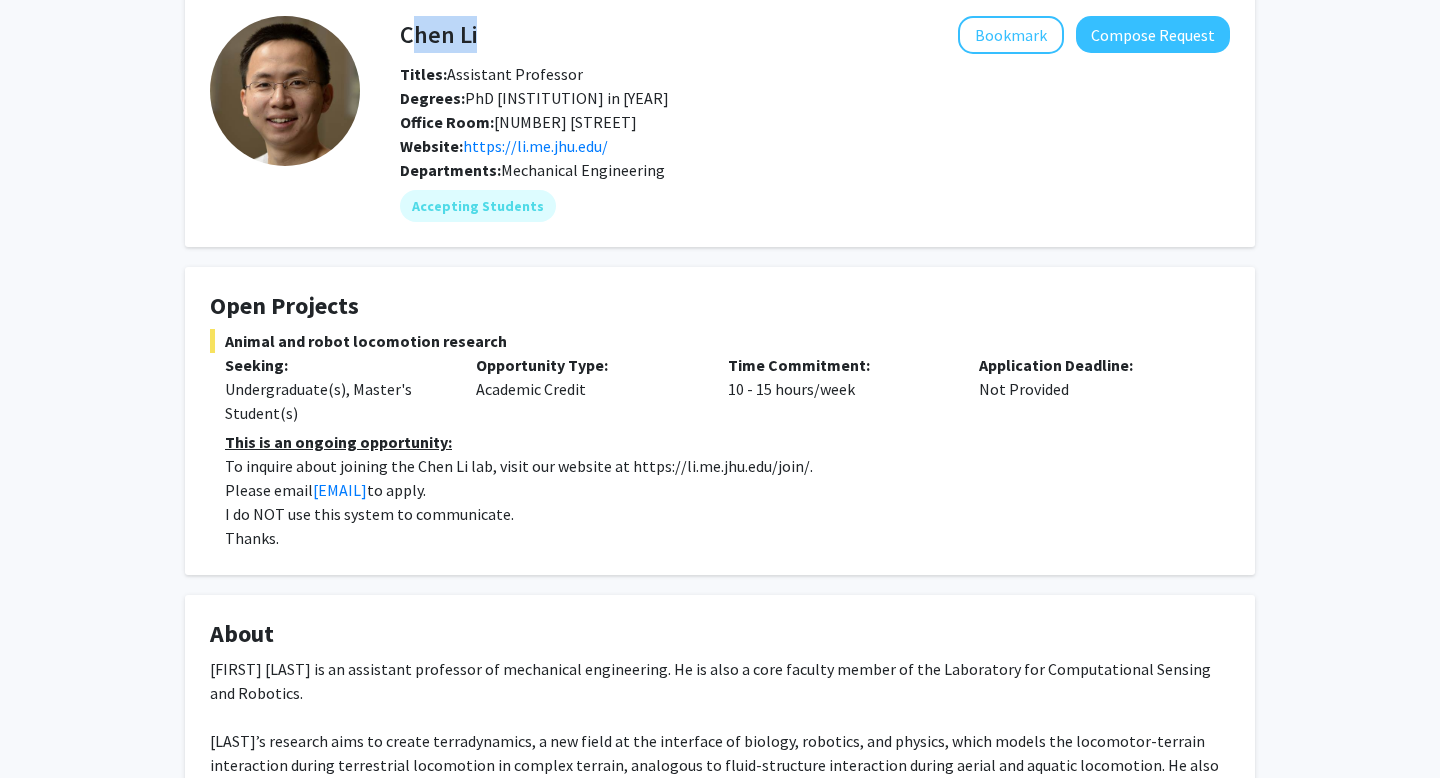 drag, startPoint x: 485, startPoint y: 35, endPoint x: 400, endPoint y: 39, distance: 85.09406 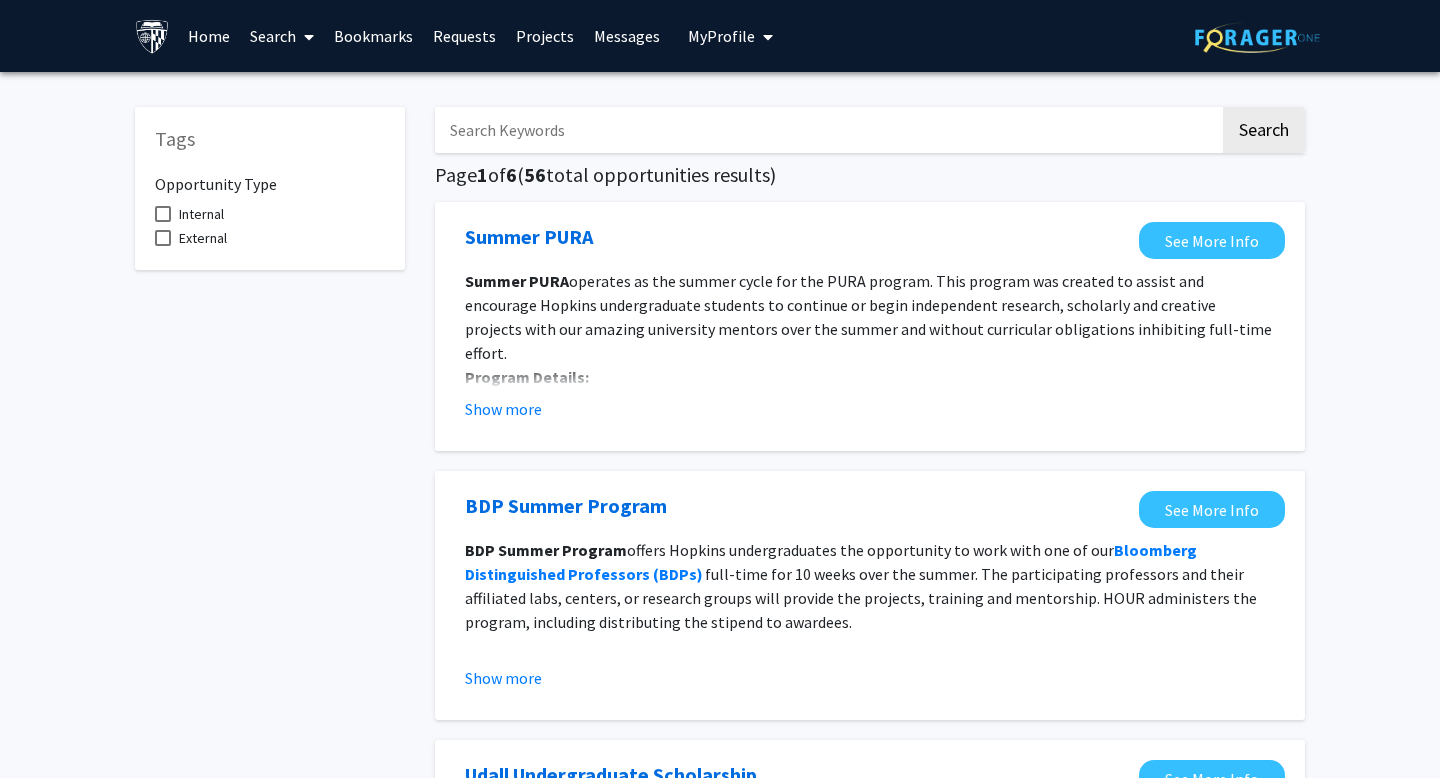 scroll, scrollTop: 0, scrollLeft: 0, axis: both 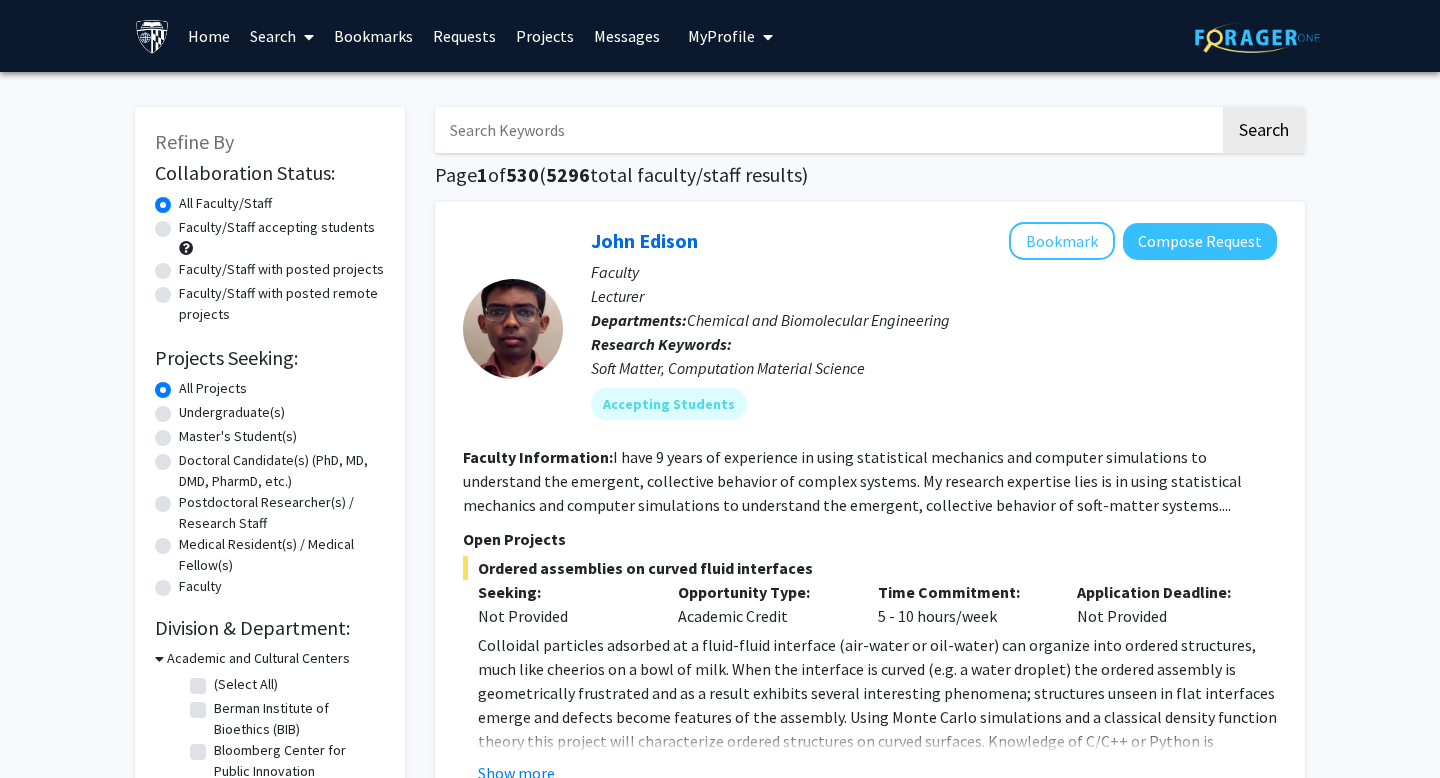 click on "Faculty/Staff with posted remote projects" 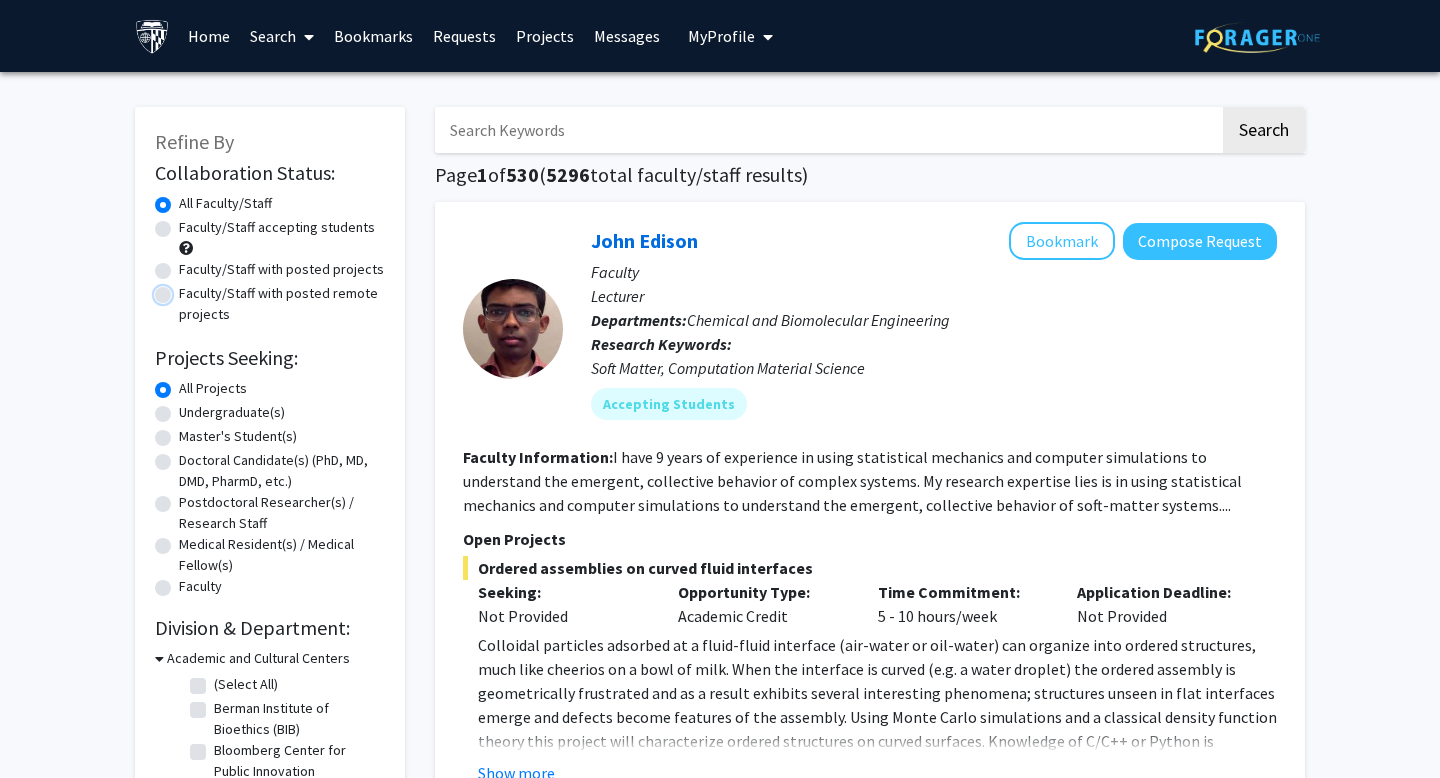 click on "Faculty/Staff with posted remote projects" at bounding box center (185, 289) 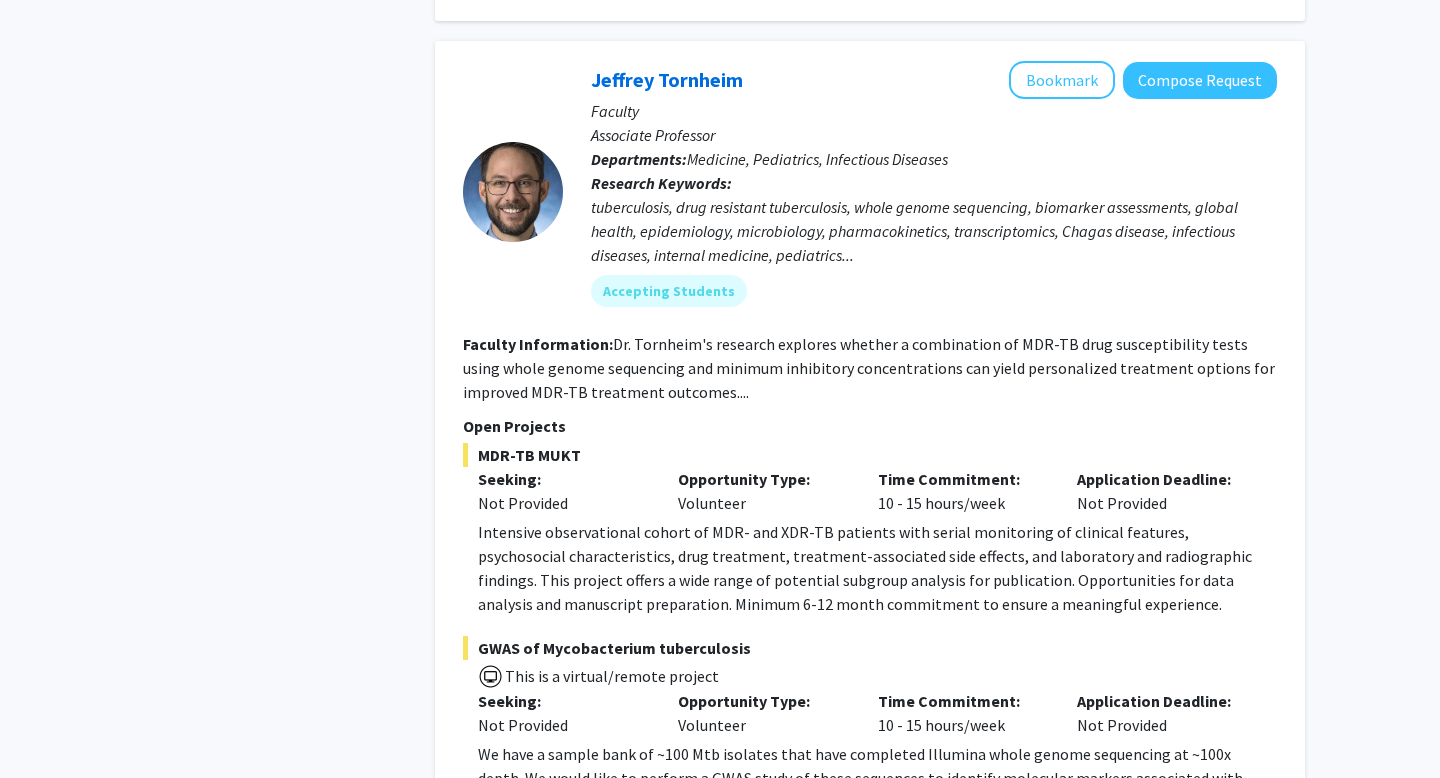scroll, scrollTop: 6631, scrollLeft: 0, axis: vertical 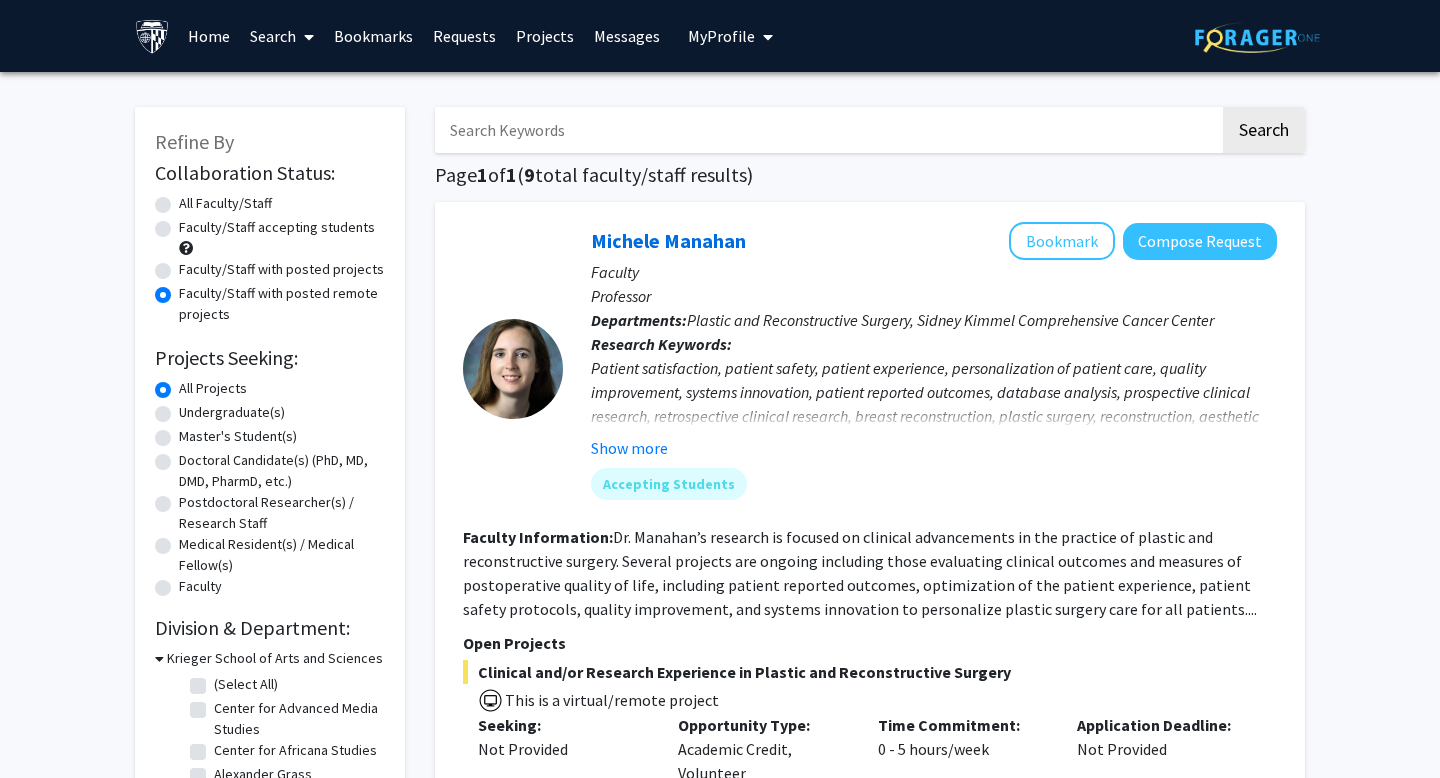 click on "Faculty/Staff with posted projects" 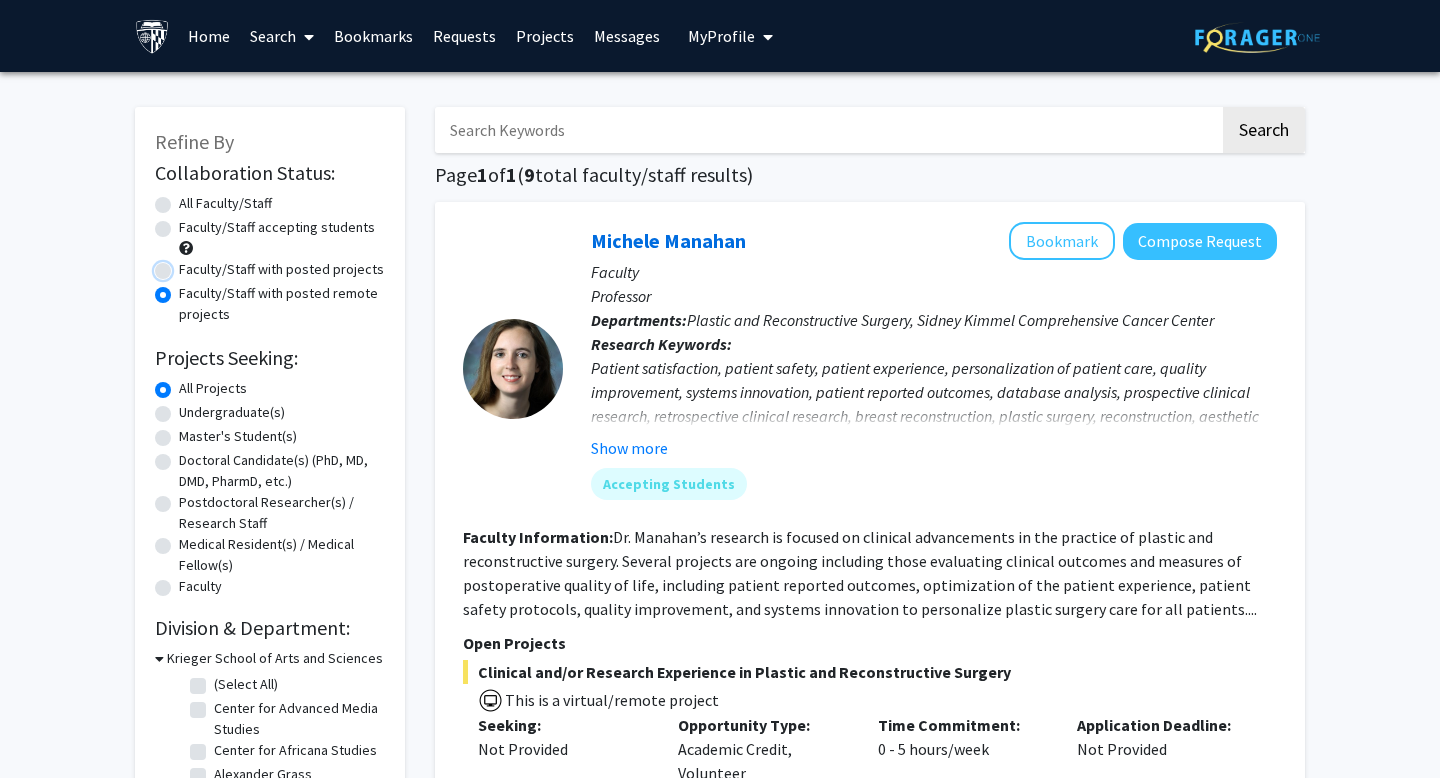 click on "Faculty/Staff with posted projects" at bounding box center [185, 265] 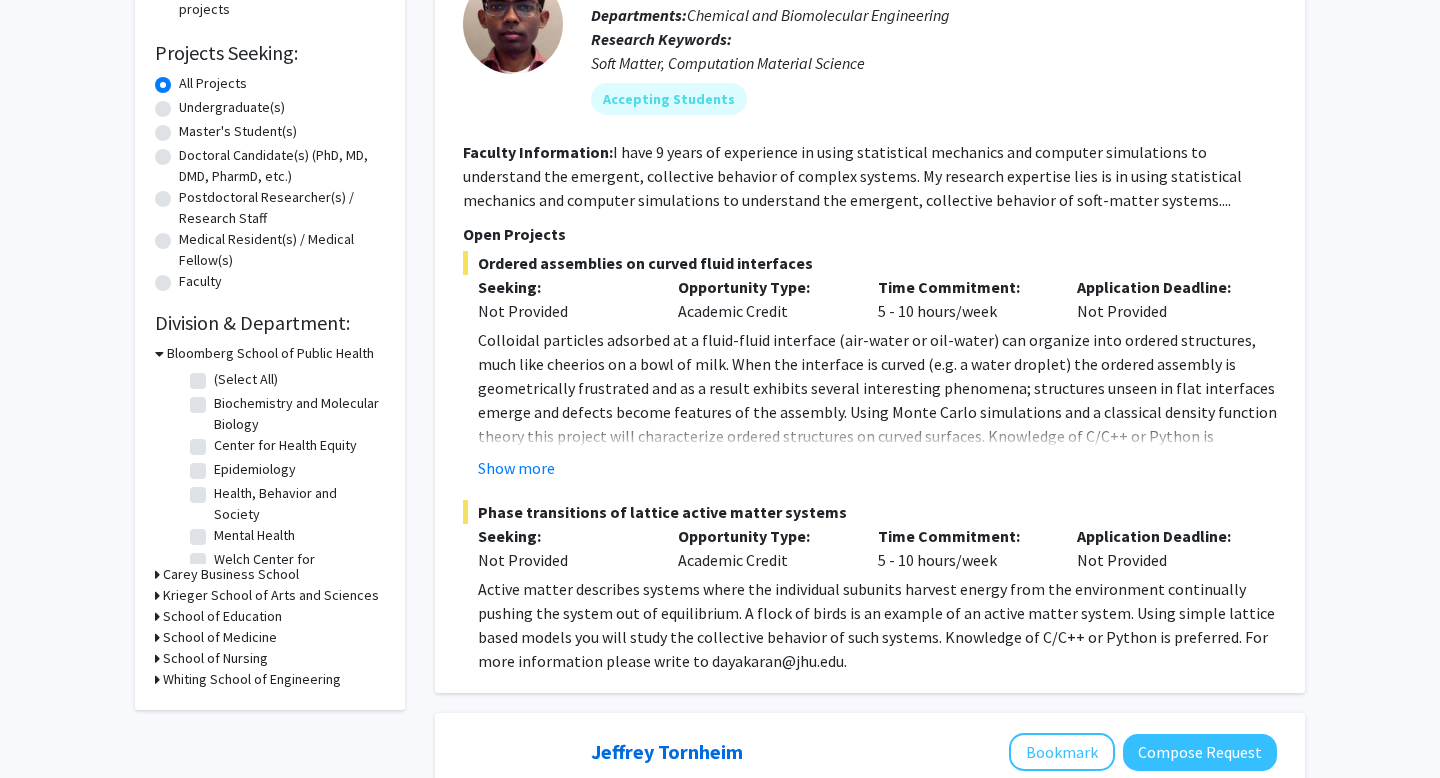 scroll, scrollTop: 400, scrollLeft: 0, axis: vertical 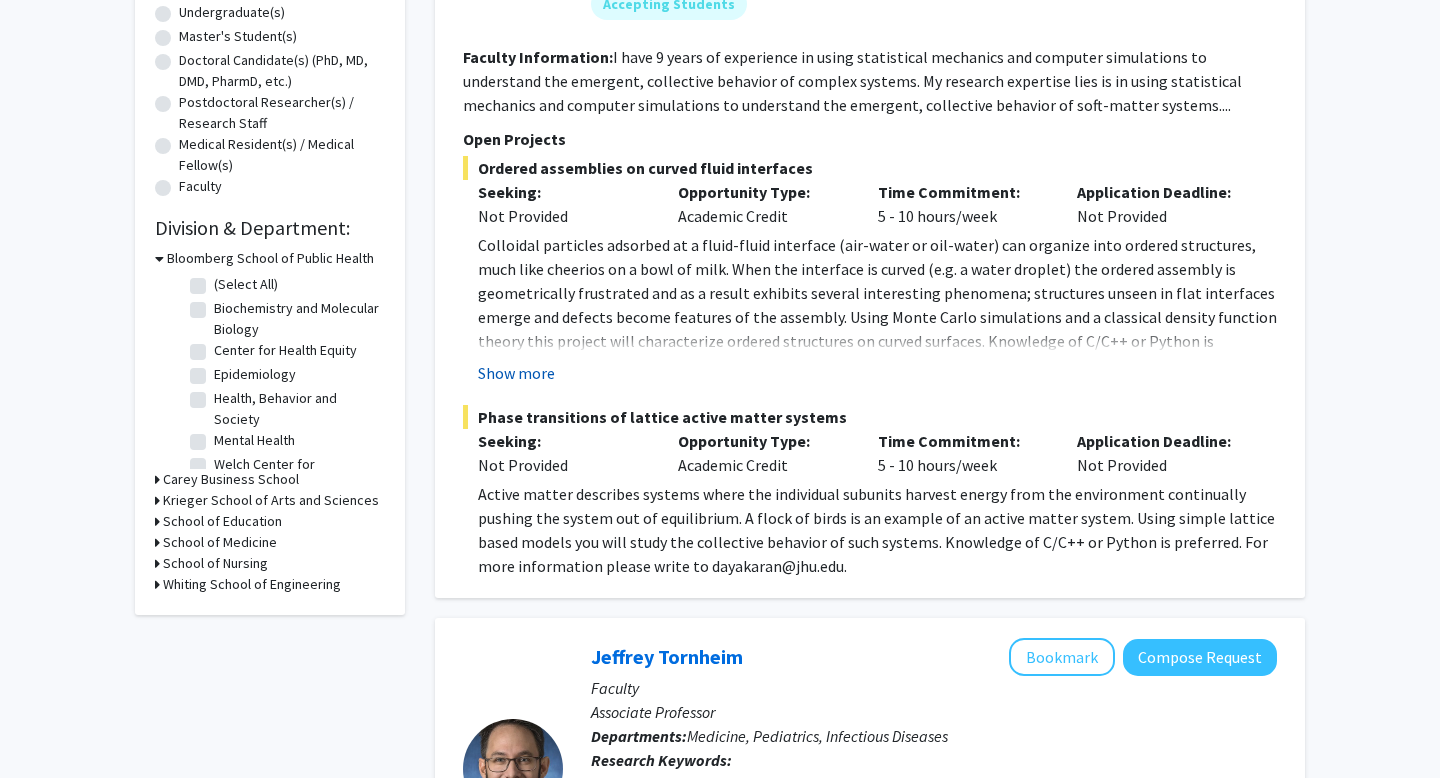 click on "Show more" 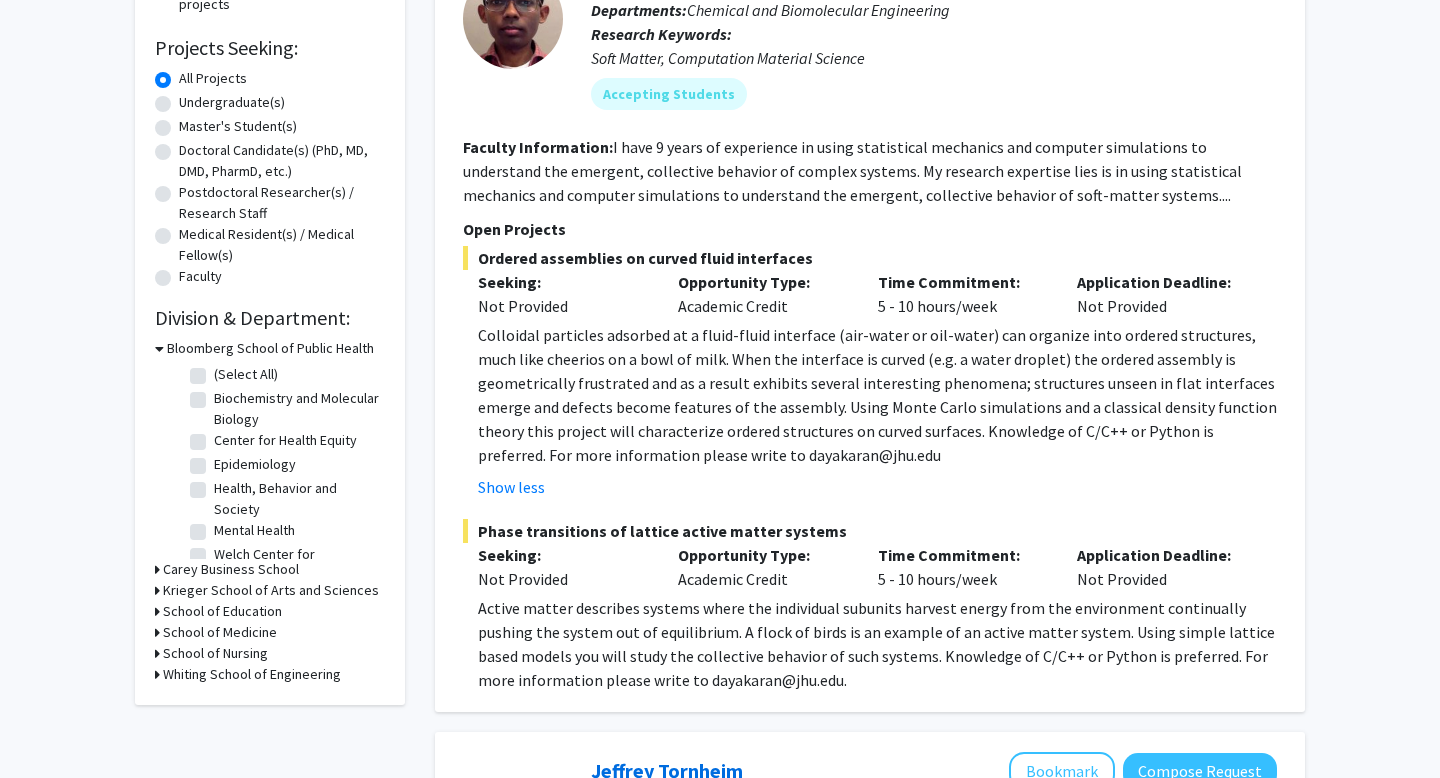 scroll, scrollTop: 210, scrollLeft: 0, axis: vertical 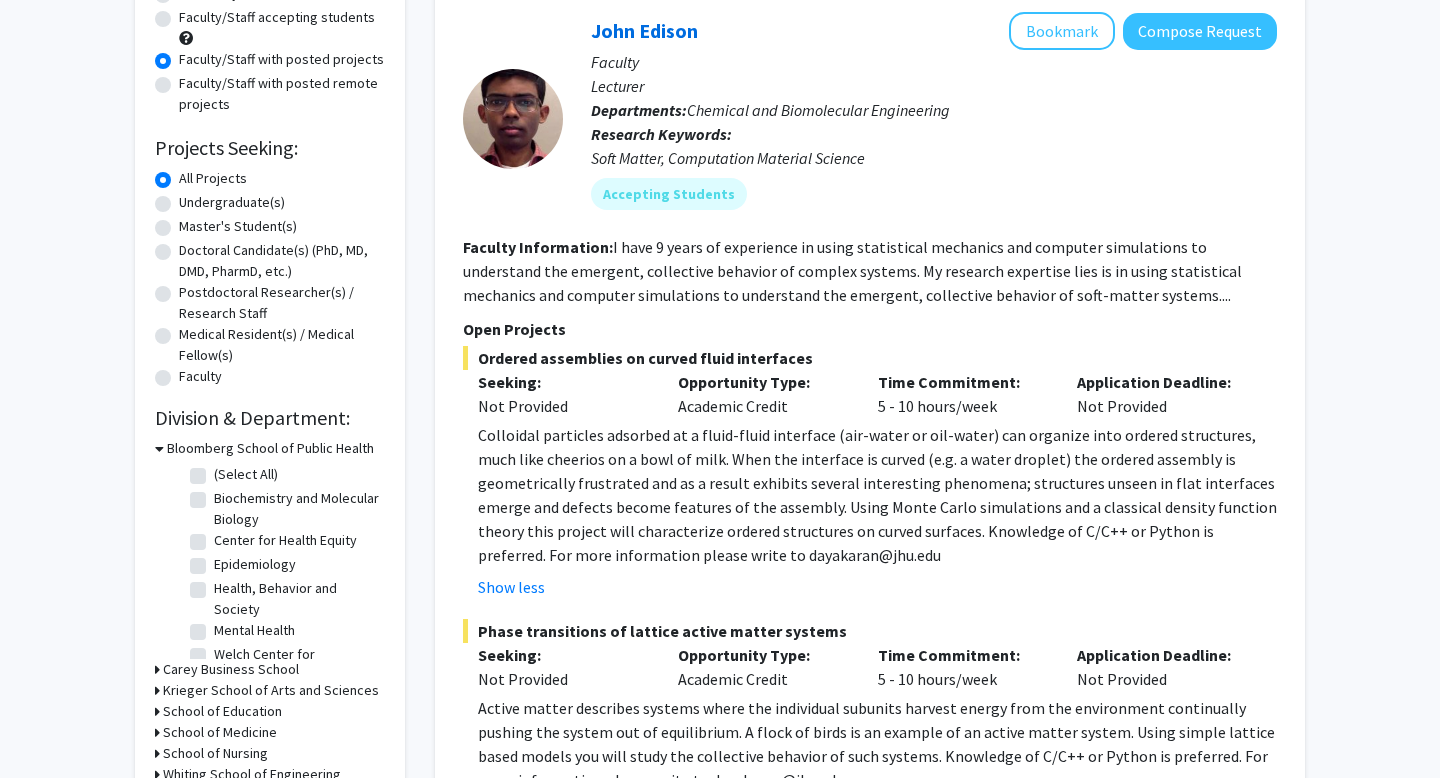 click on "Faculty/Staff with posted remote projects" 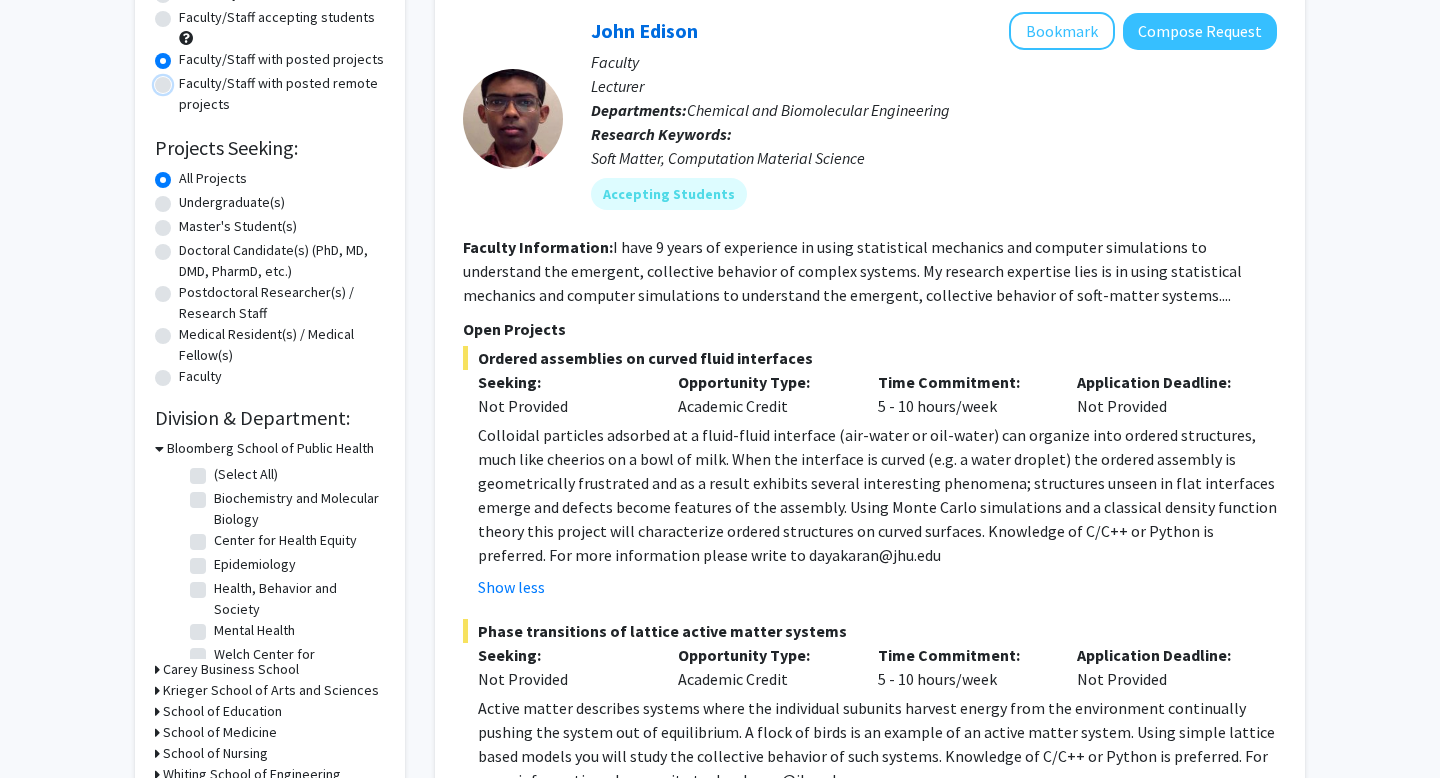 click on "Faculty/Staff with posted remote projects" at bounding box center (185, 79) 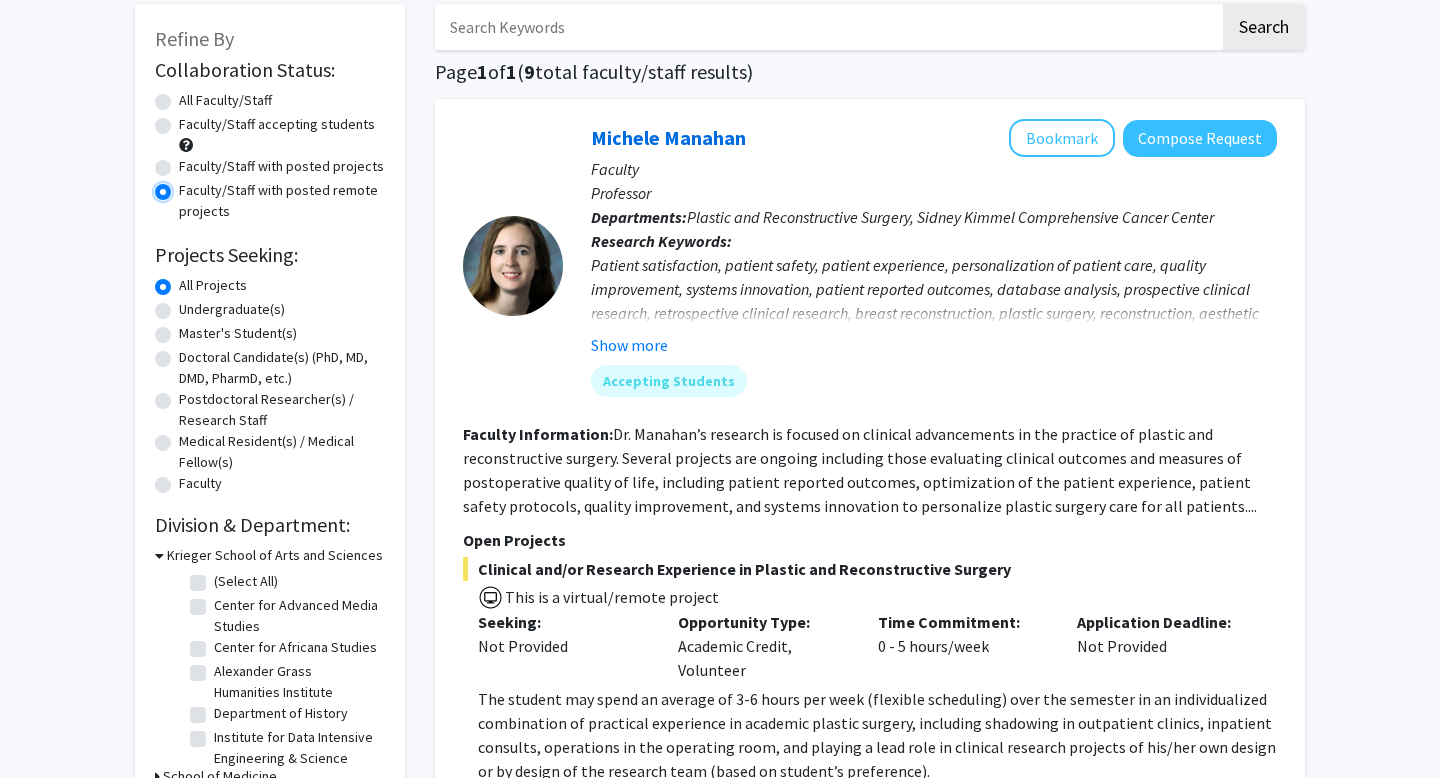 scroll, scrollTop: 123, scrollLeft: 0, axis: vertical 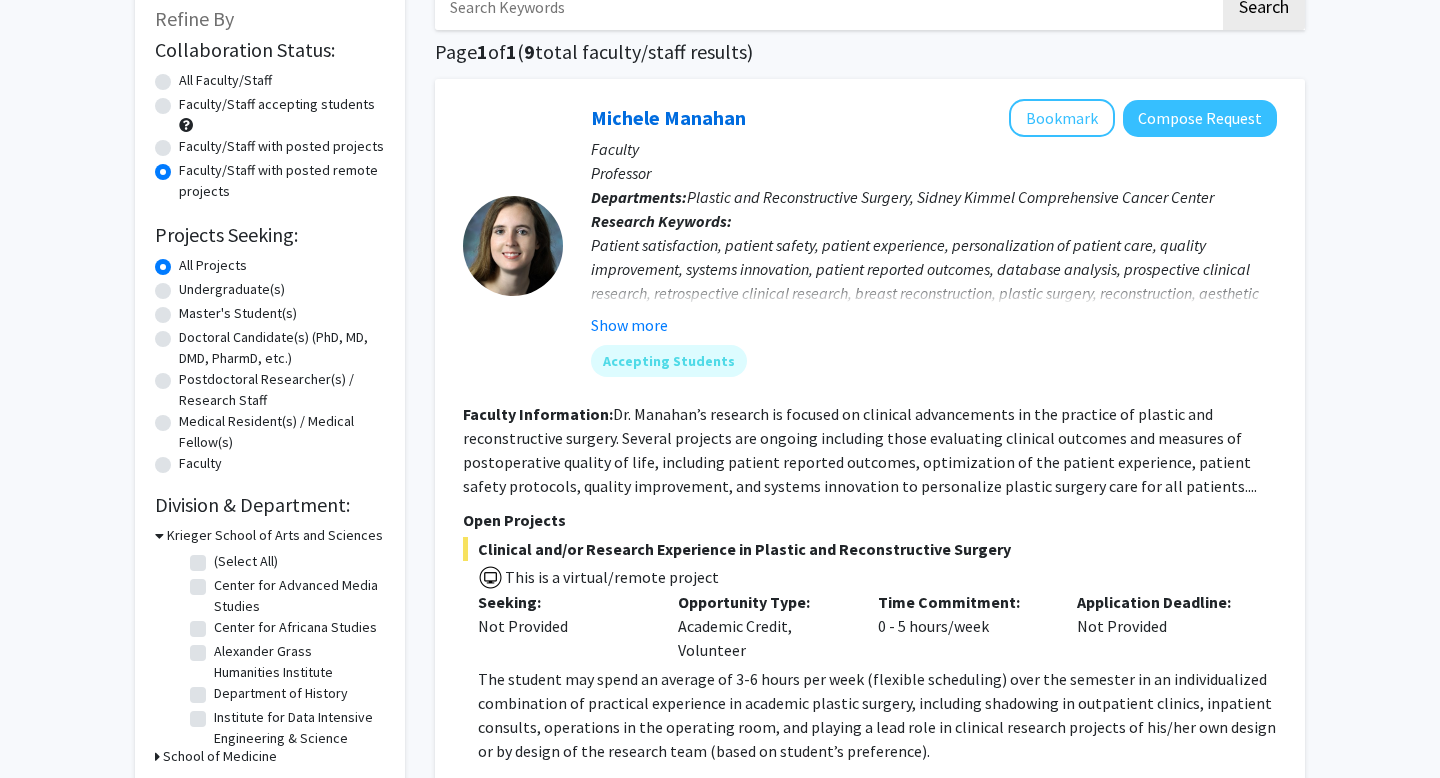 click on "This is a virtual/remote project" 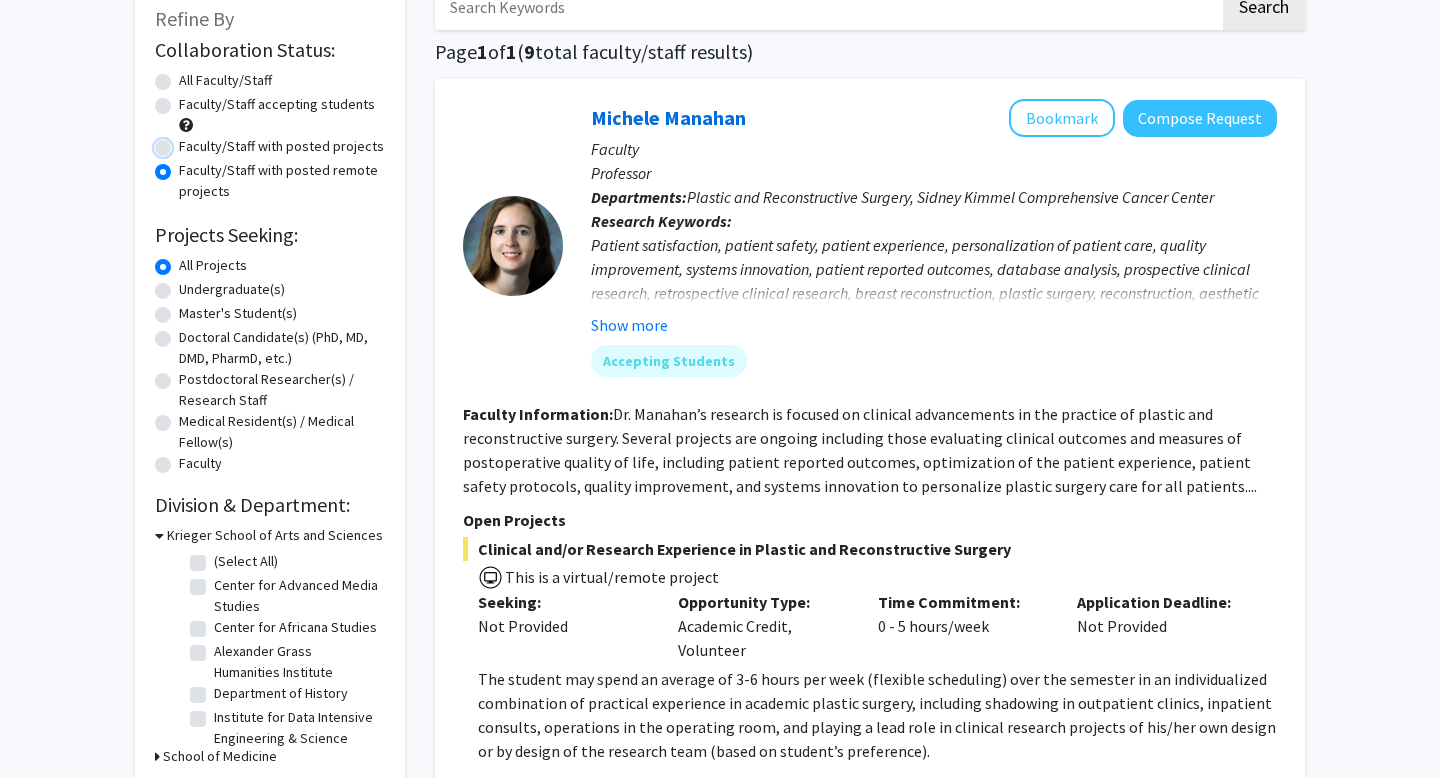 click on "Faculty/Staff with posted projects" at bounding box center [185, 142] 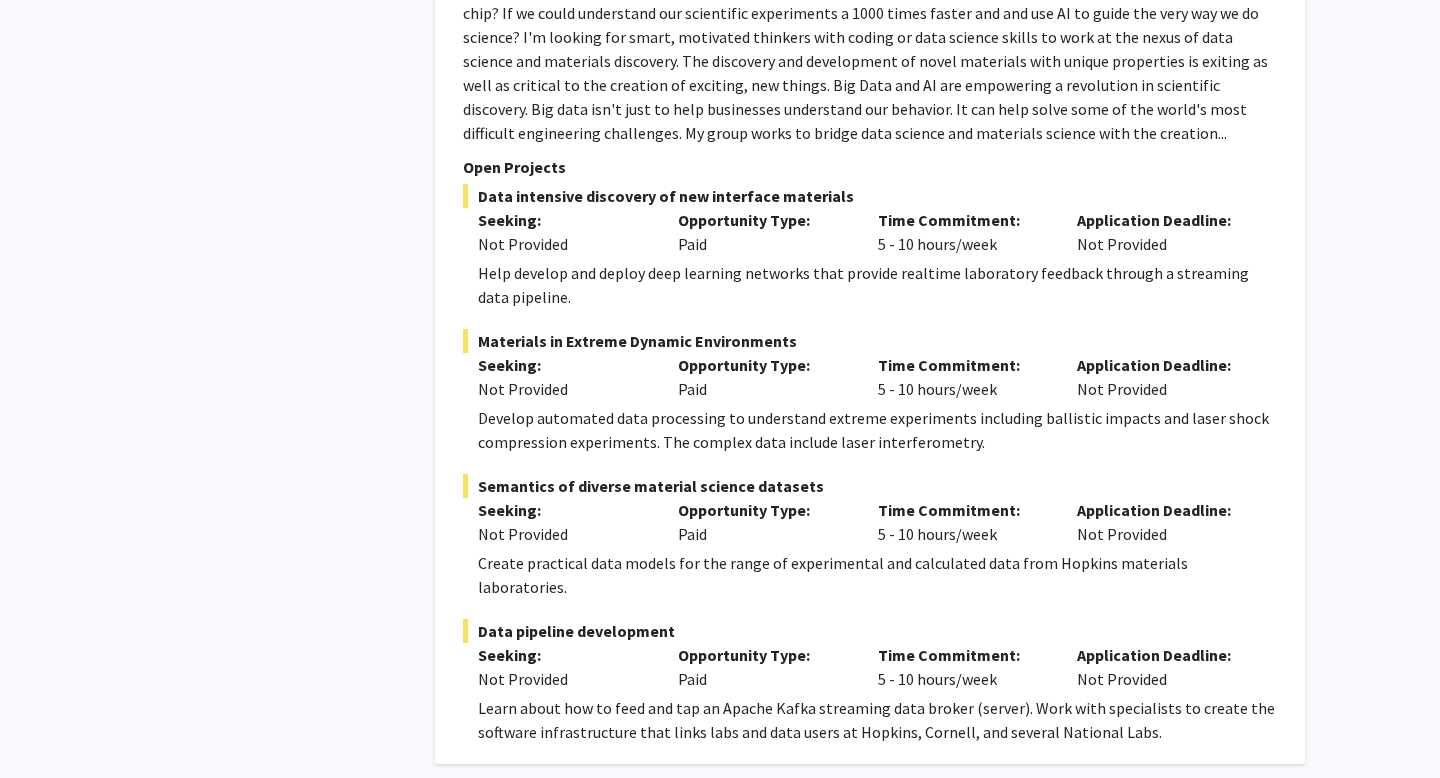 scroll, scrollTop: 9247, scrollLeft: 0, axis: vertical 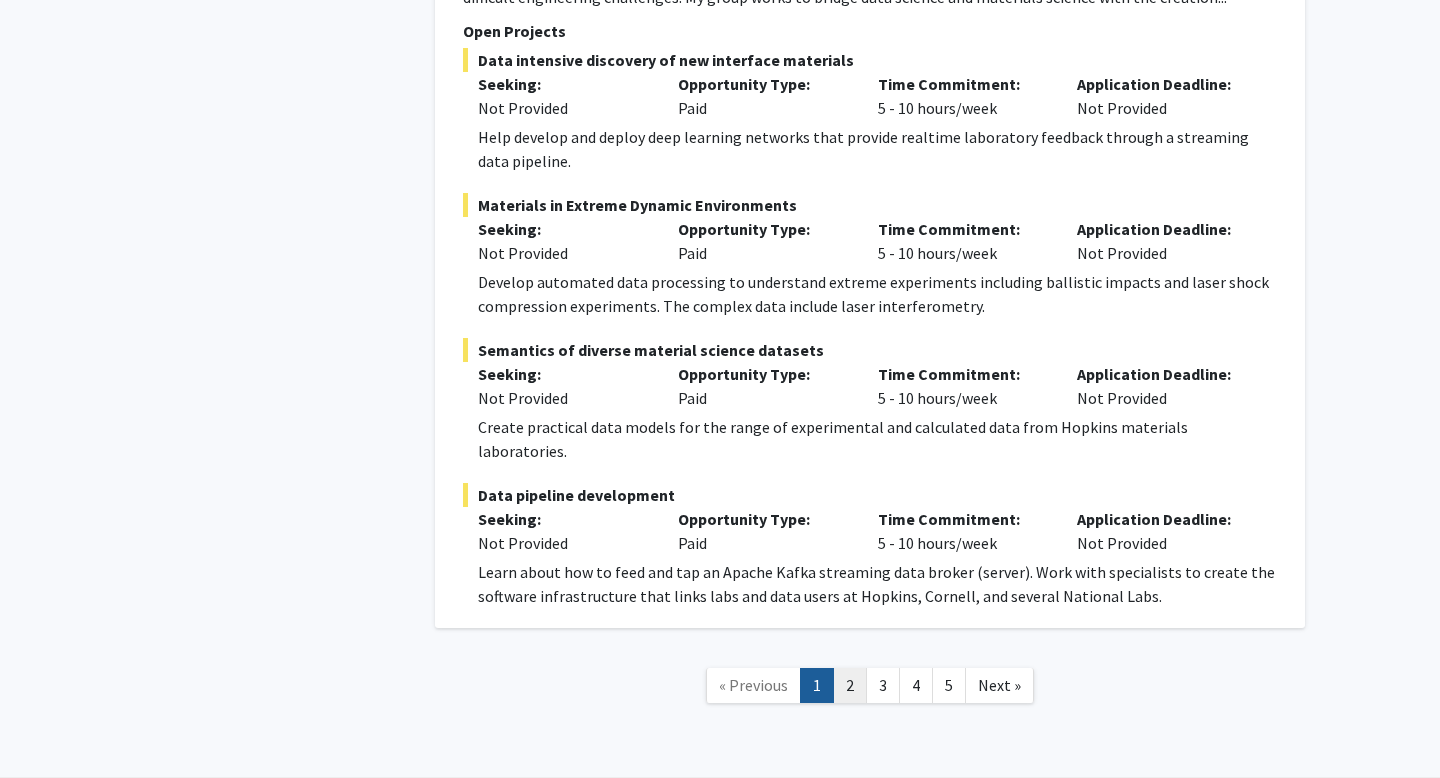 click on "2" 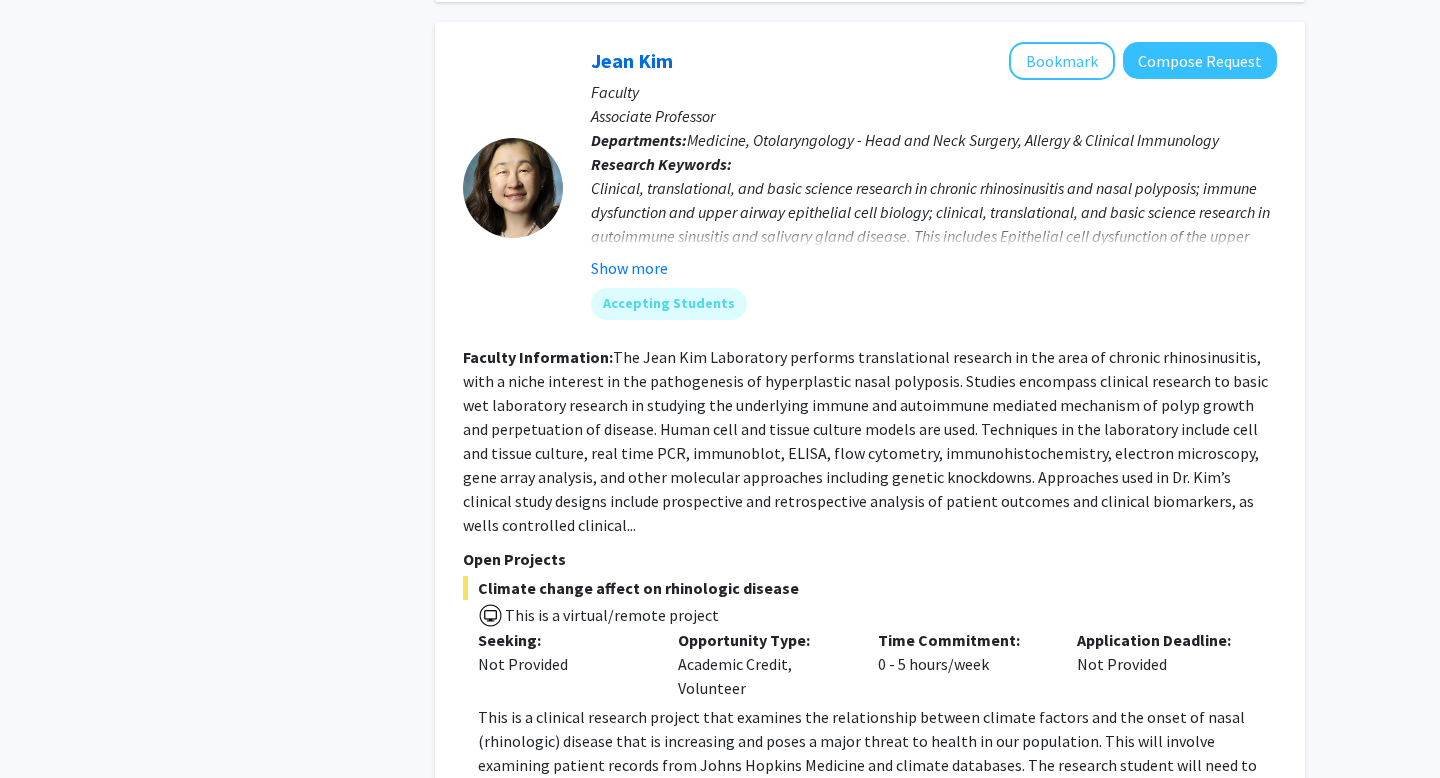 scroll, scrollTop: 7400, scrollLeft: 0, axis: vertical 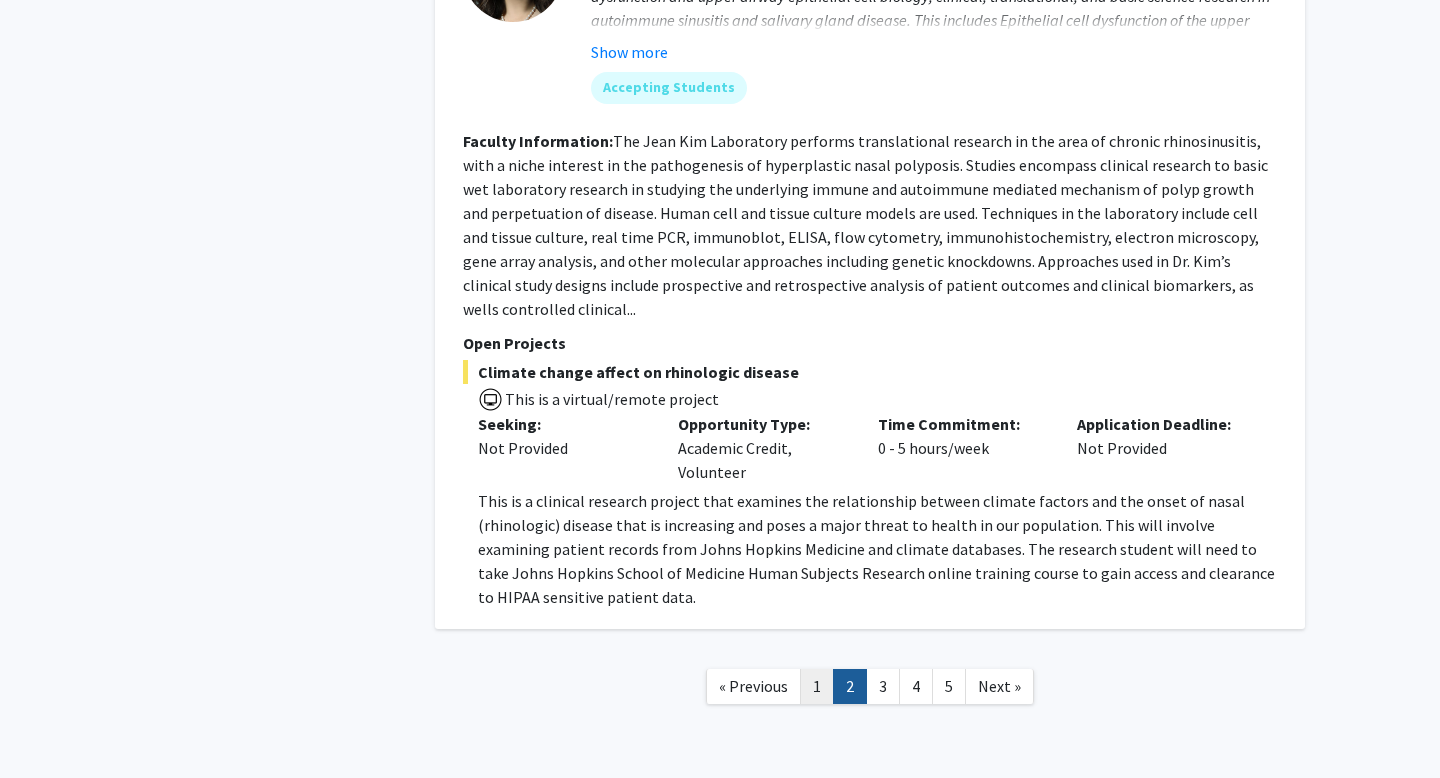 click on "1" 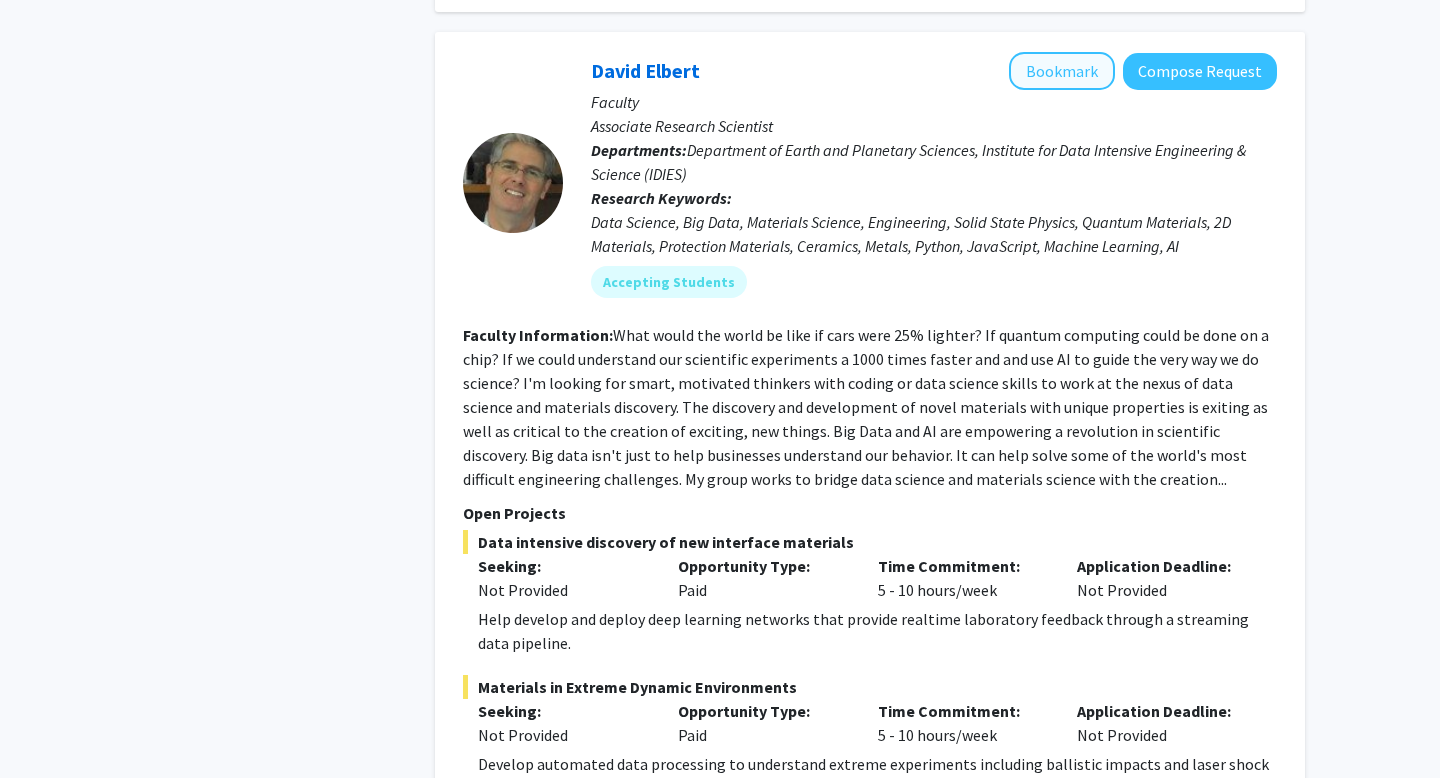 scroll, scrollTop: 9208, scrollLeft: 0, axis: vertical 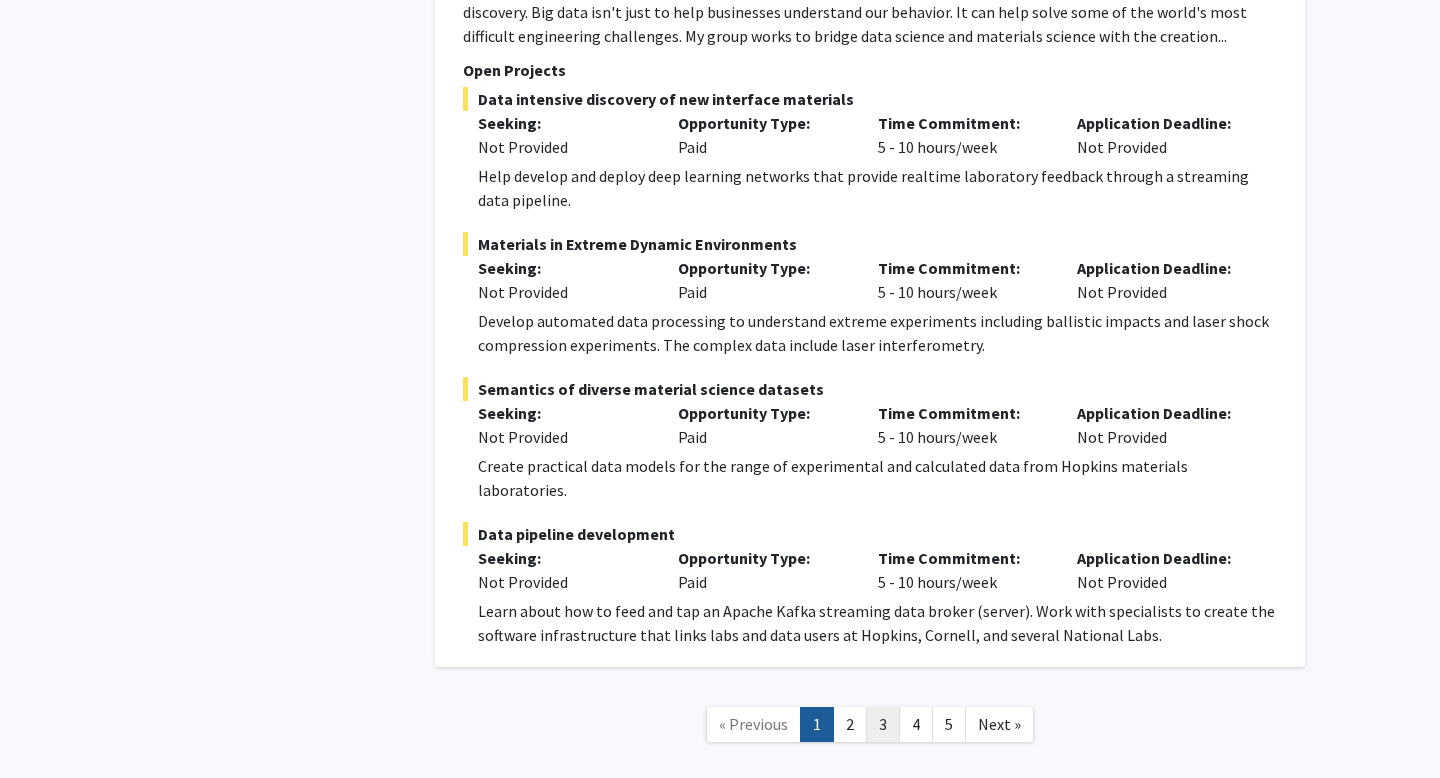 click on "3" 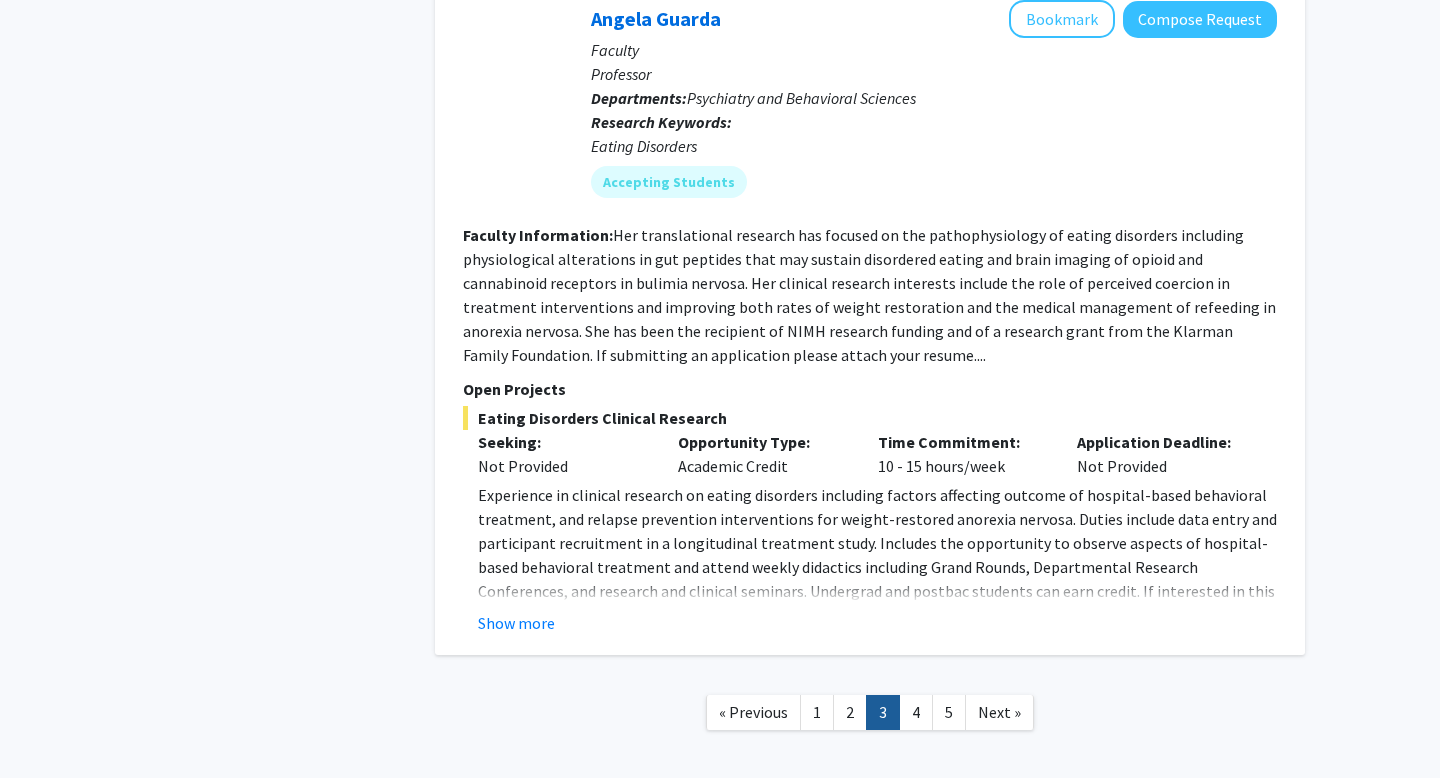 scroll, scrollTop: 7040, scrollLeft: 0, axis: vertical 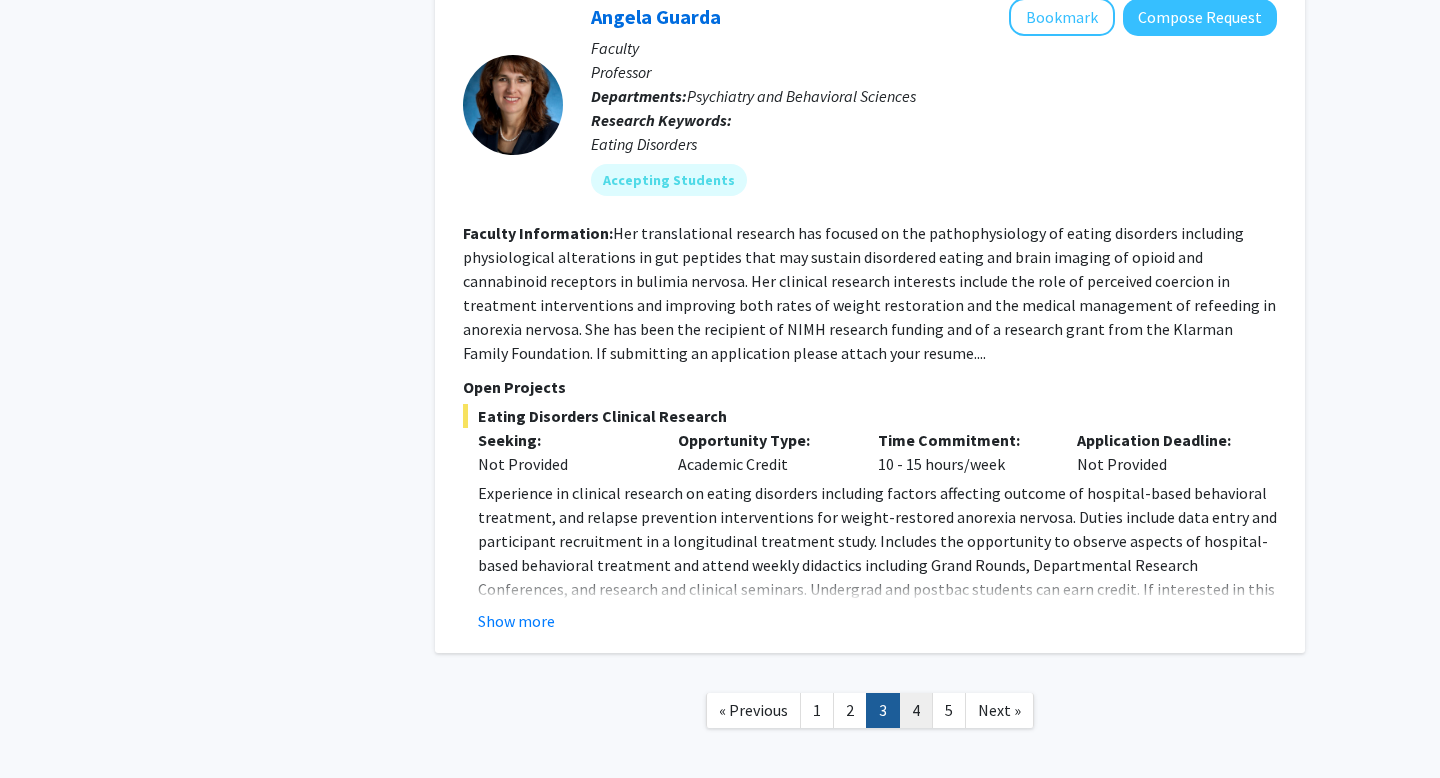 click on "4" 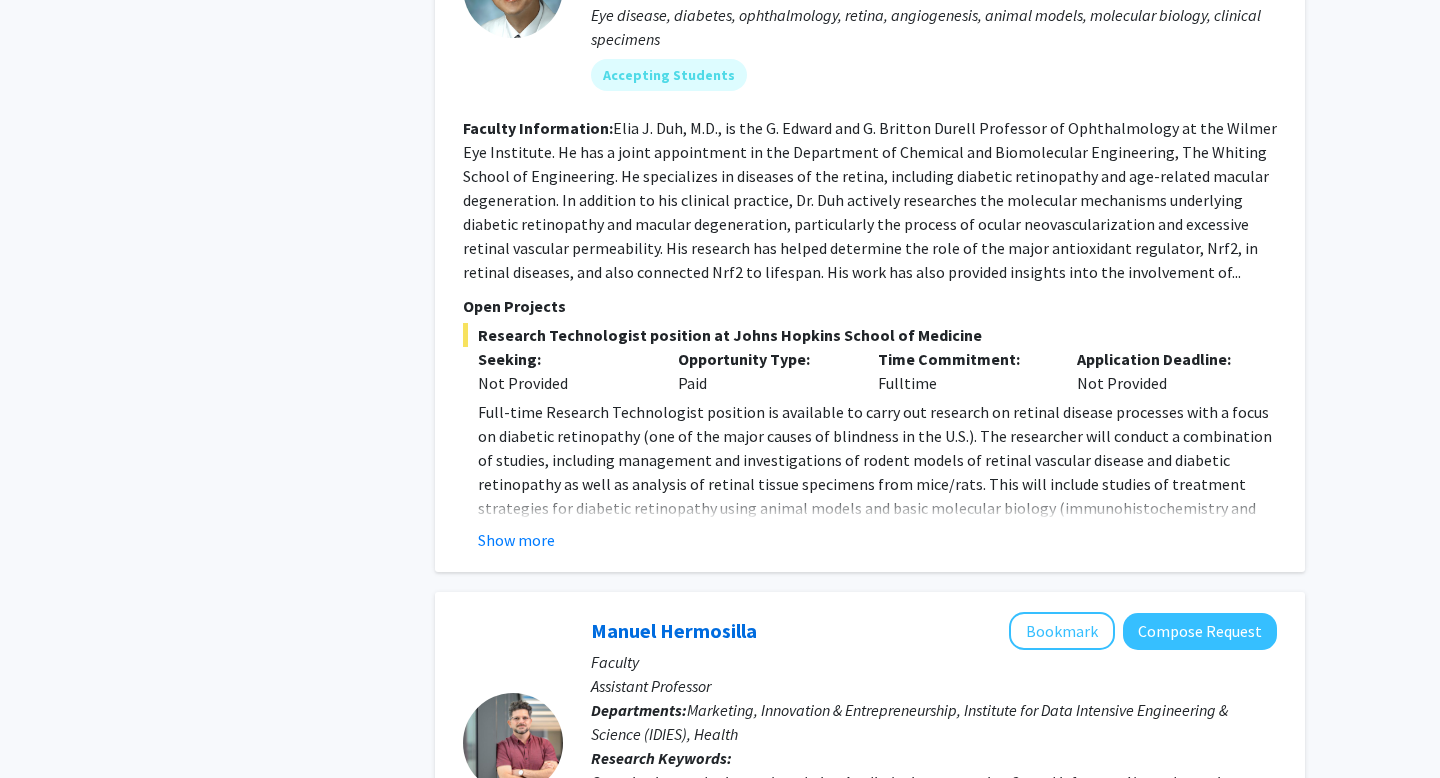 scroll, scrollTop: 4439, scrollLeft: 0, axis: vertical 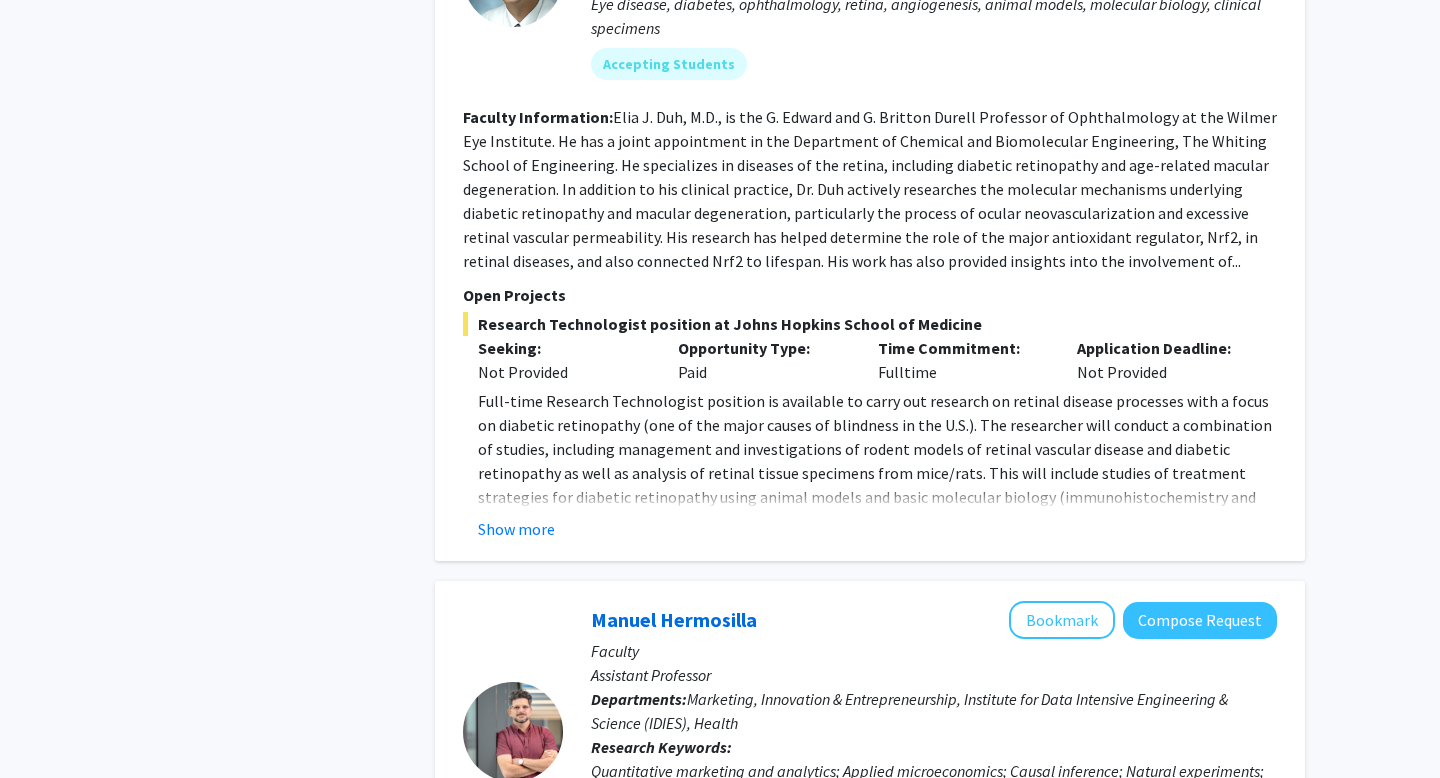 drag, startPoint x: 716, startPoint y: 273, endPoint x: 964, endPoint y: 274, distance: 248.00201 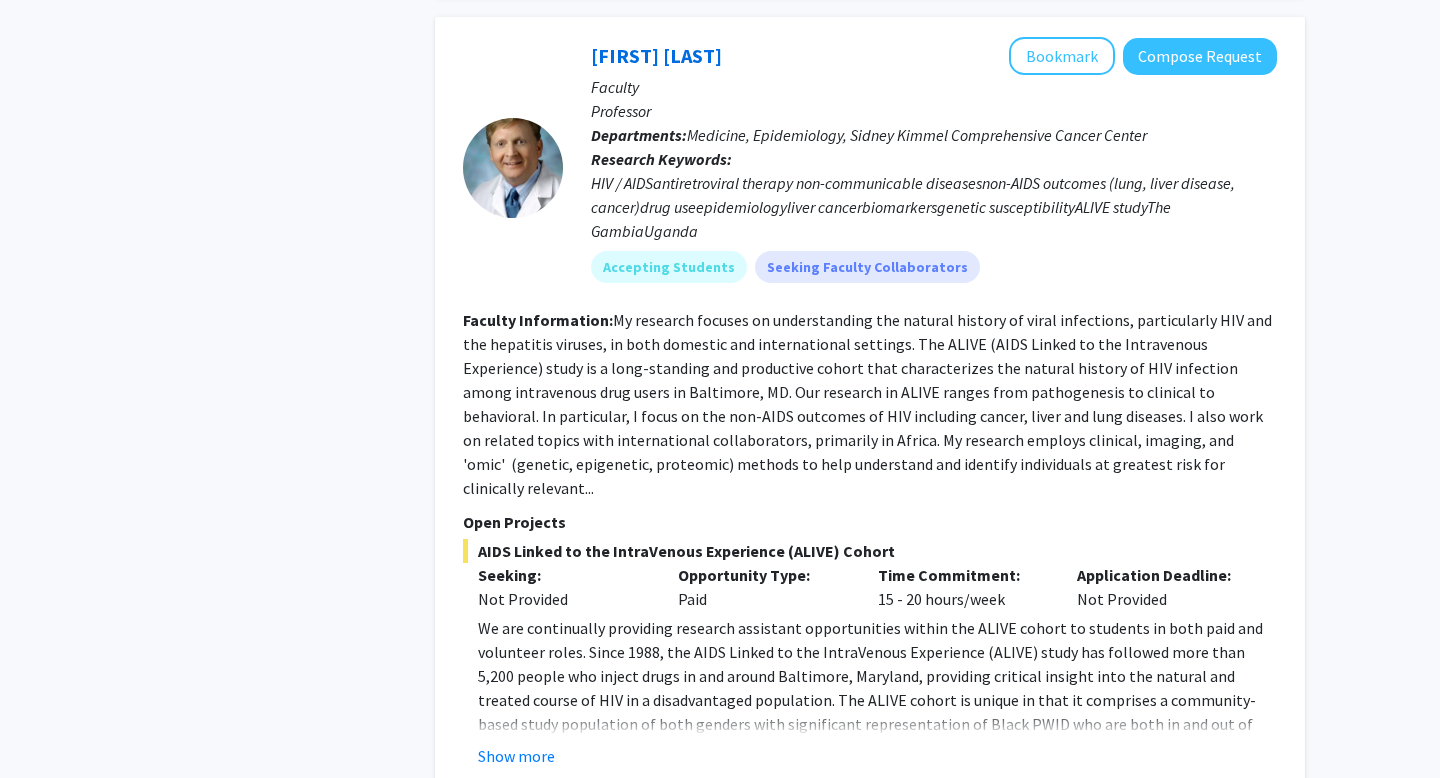 scroll, scrollTop: 5734, scrollLeft: 0, axis: vertical 